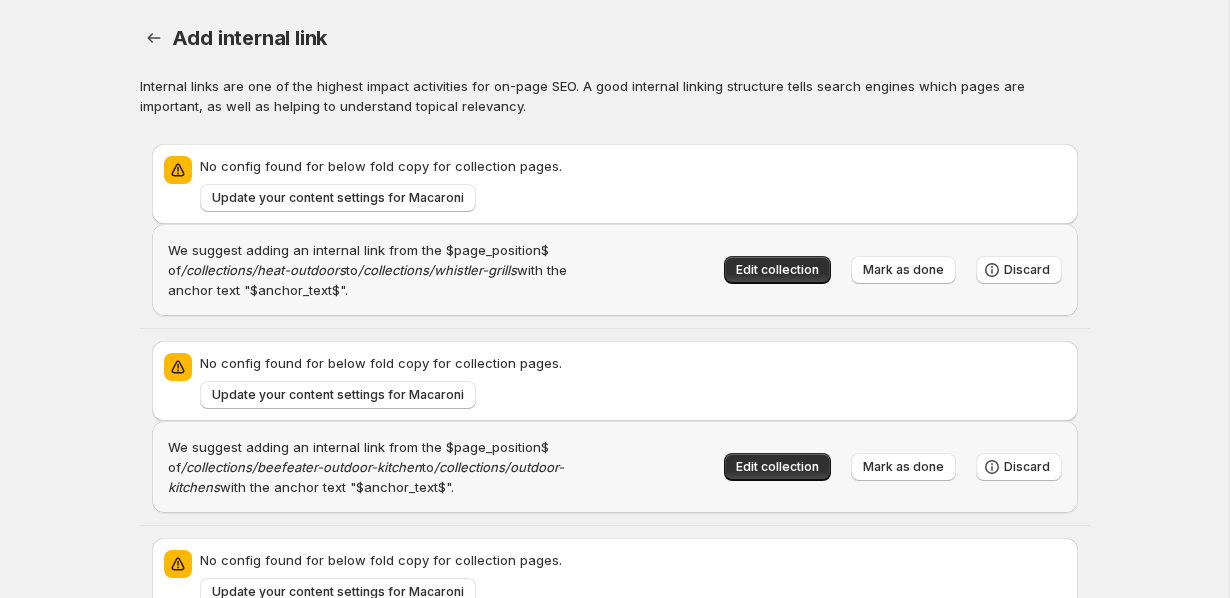 scroll, scrollTop: 45071, scrollLeft: 0, axis: vertical 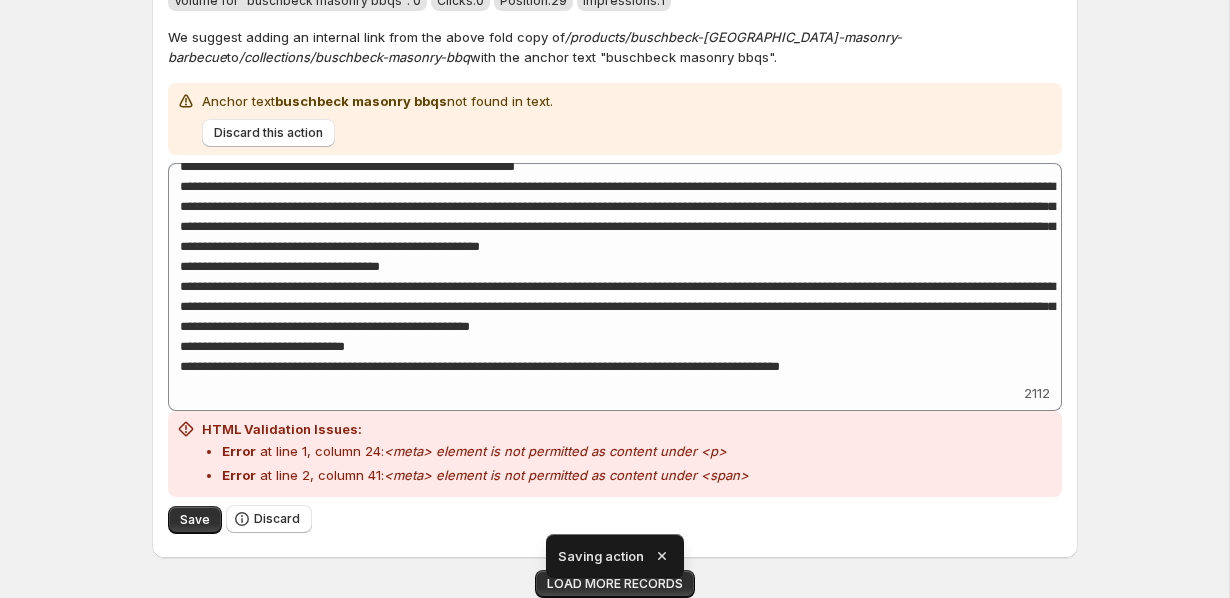 click 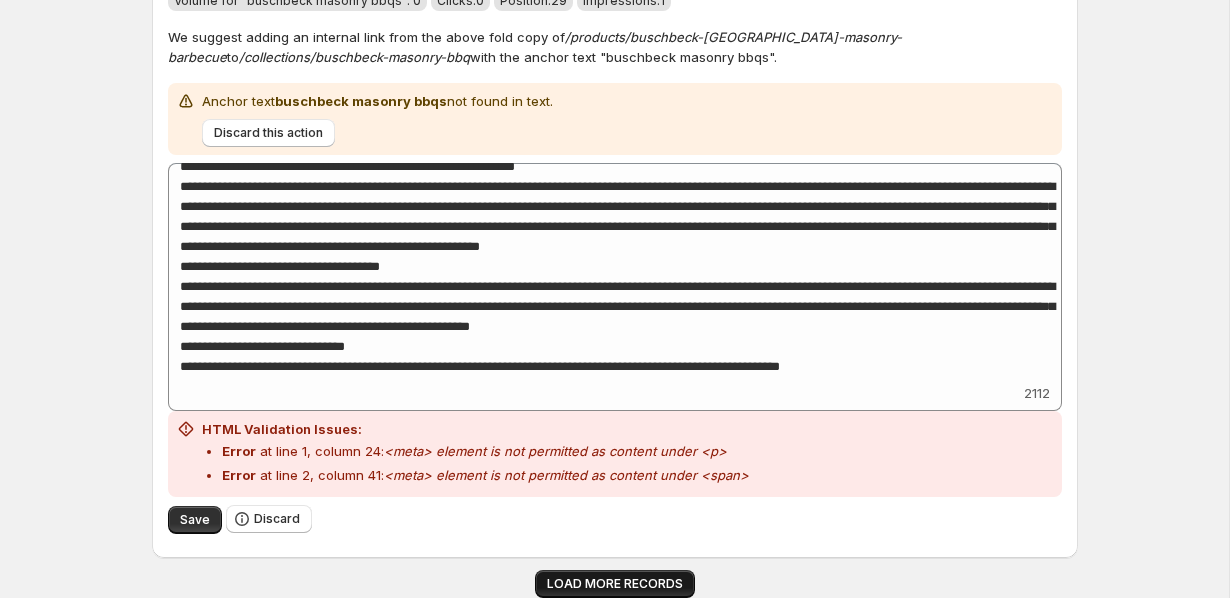 click on "LOAD MORE RECORDS" at bounding box center (615, 584) 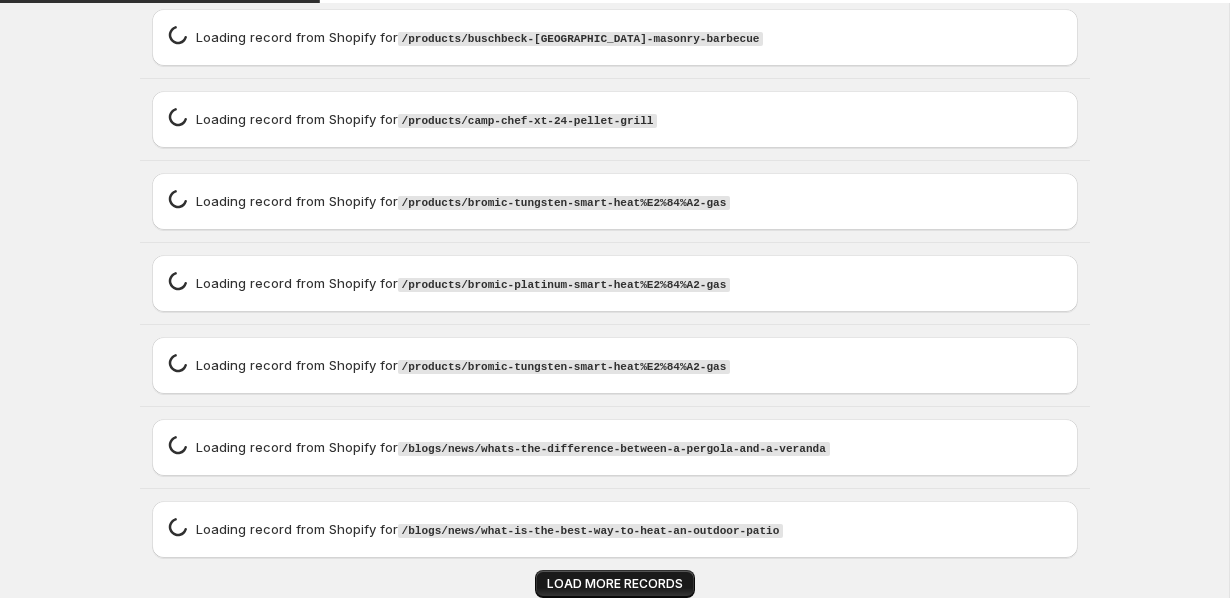 click on "LOAD MORE RECORDS" at bounding box center (615, 584) 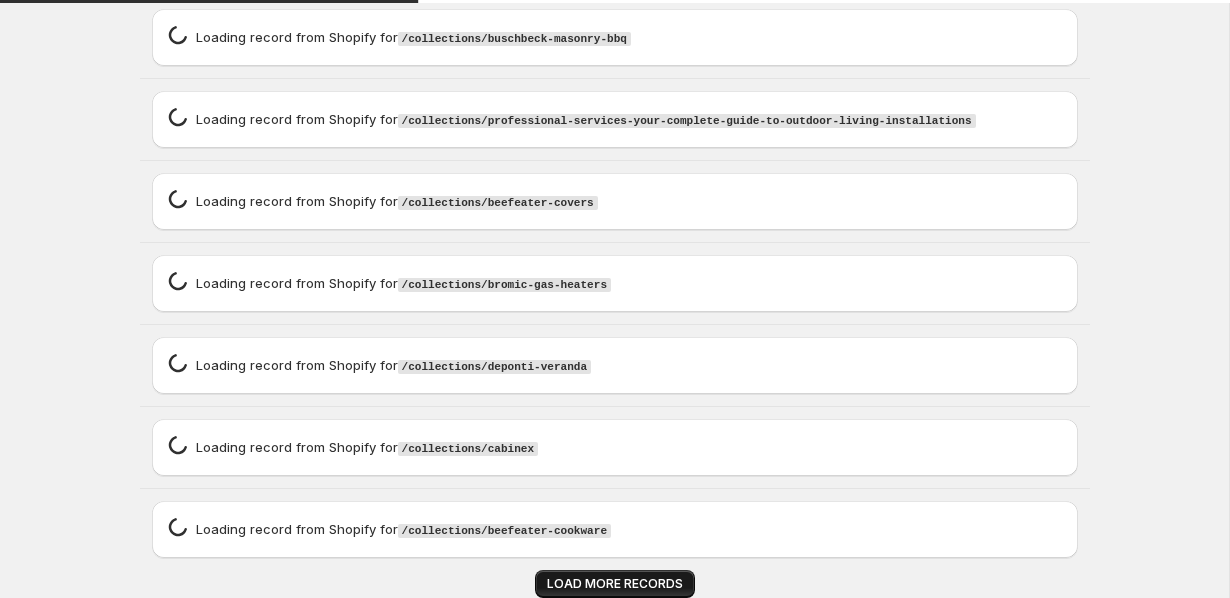 click on "LOAD MORE RECORDS" at bounding box center (615, 584) 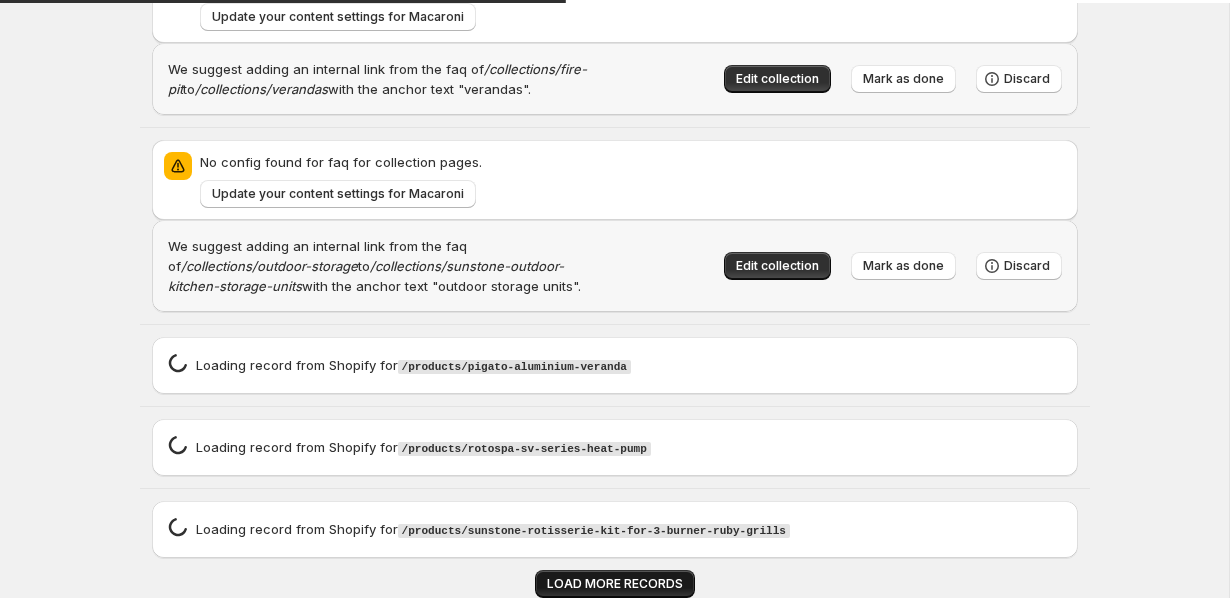 click on "LOAD MORE RECORDS" at bounding box center [615, 584] 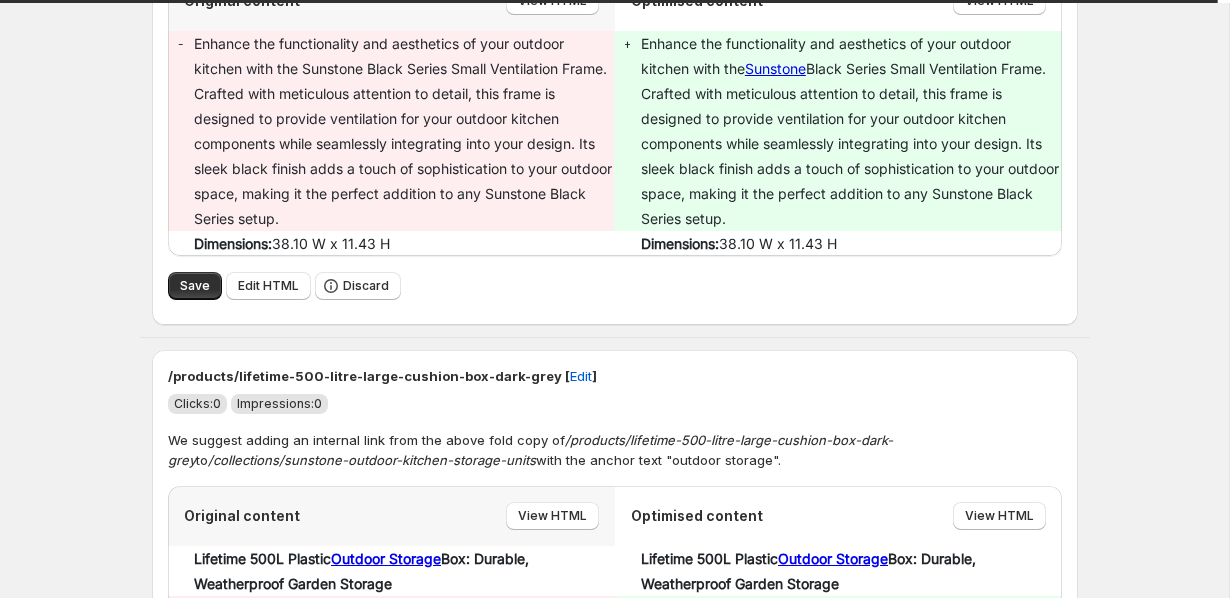 scroll, scrollTop: 36555, scrollLeft: 0, axis: vertical 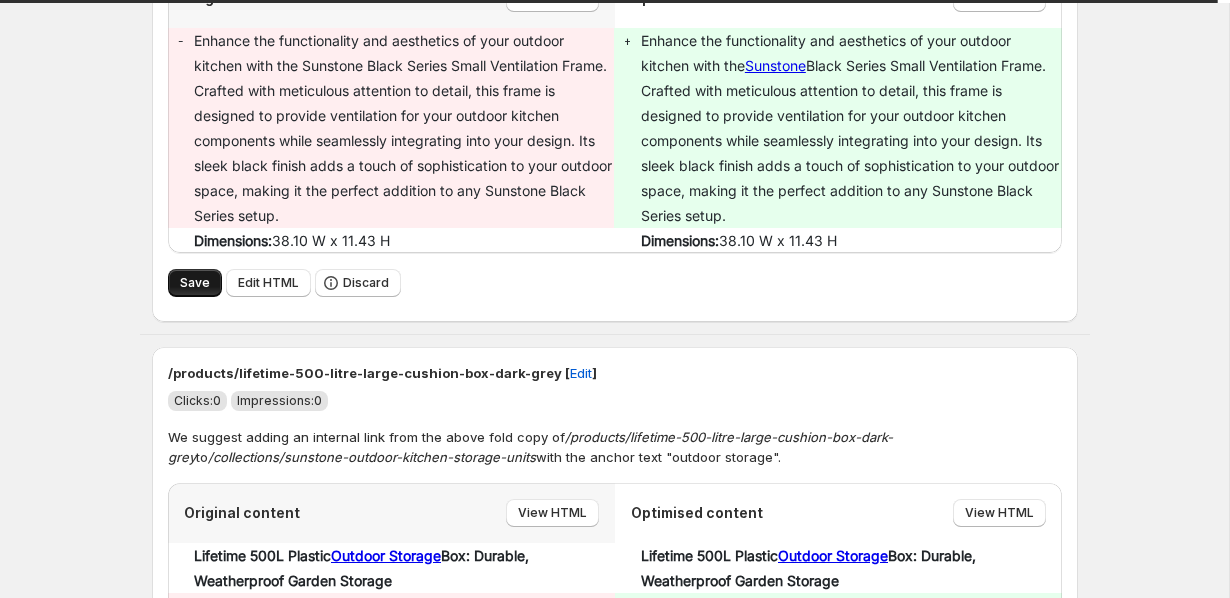 click on "Save" at bounding box center (195, 283) 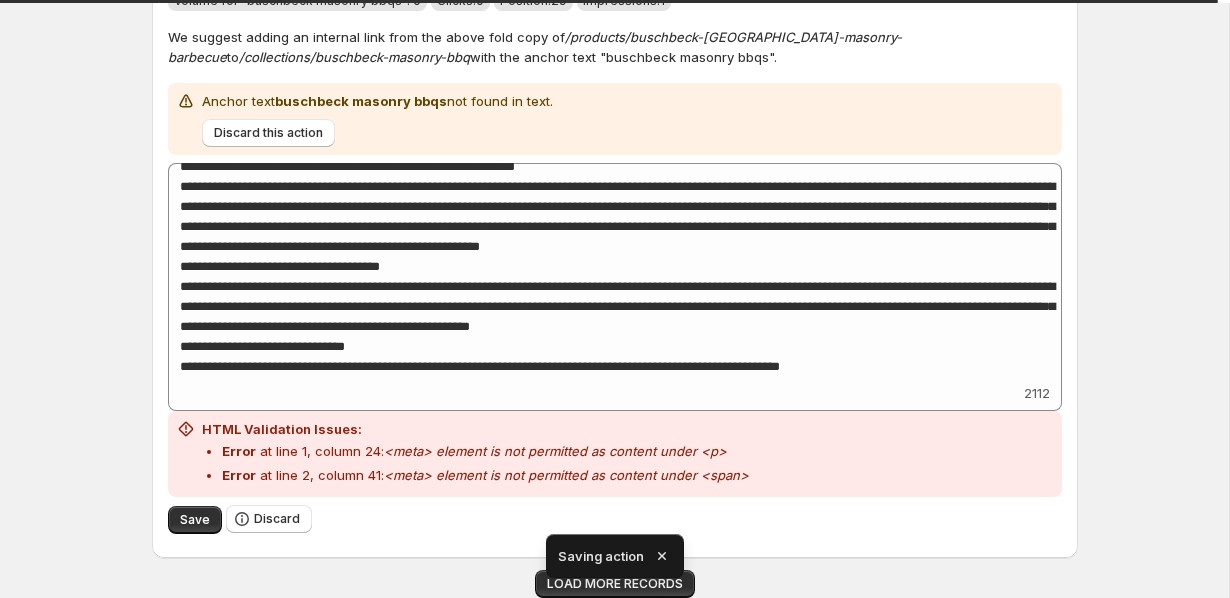 scroll, scrollTop: 4713, scrollLeft: 0, axis: vertical 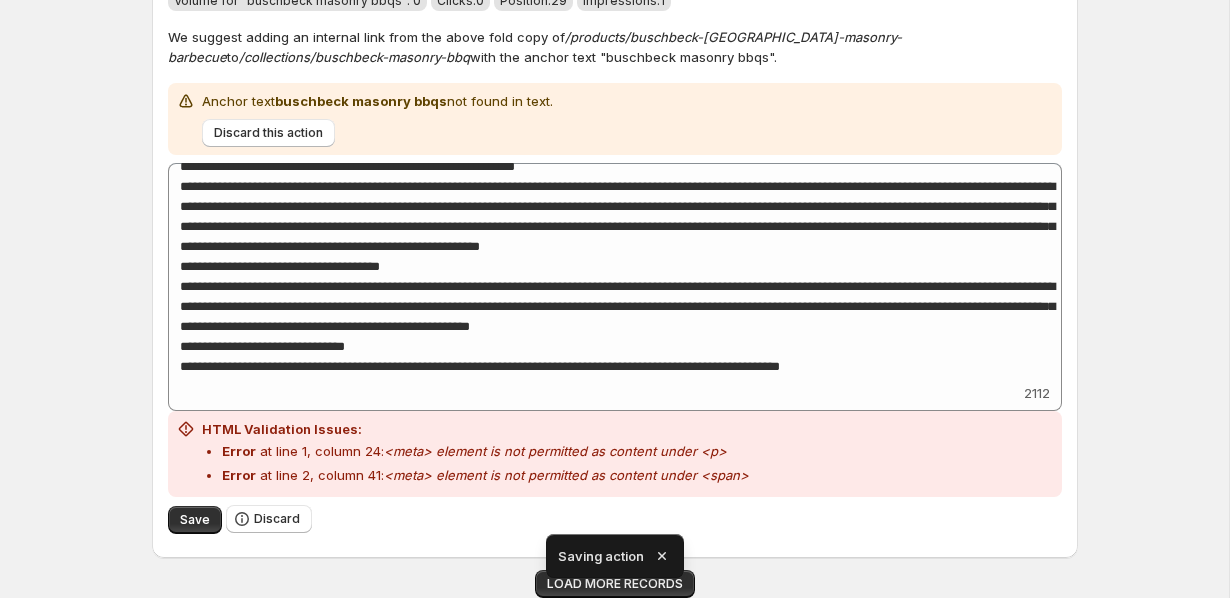 click 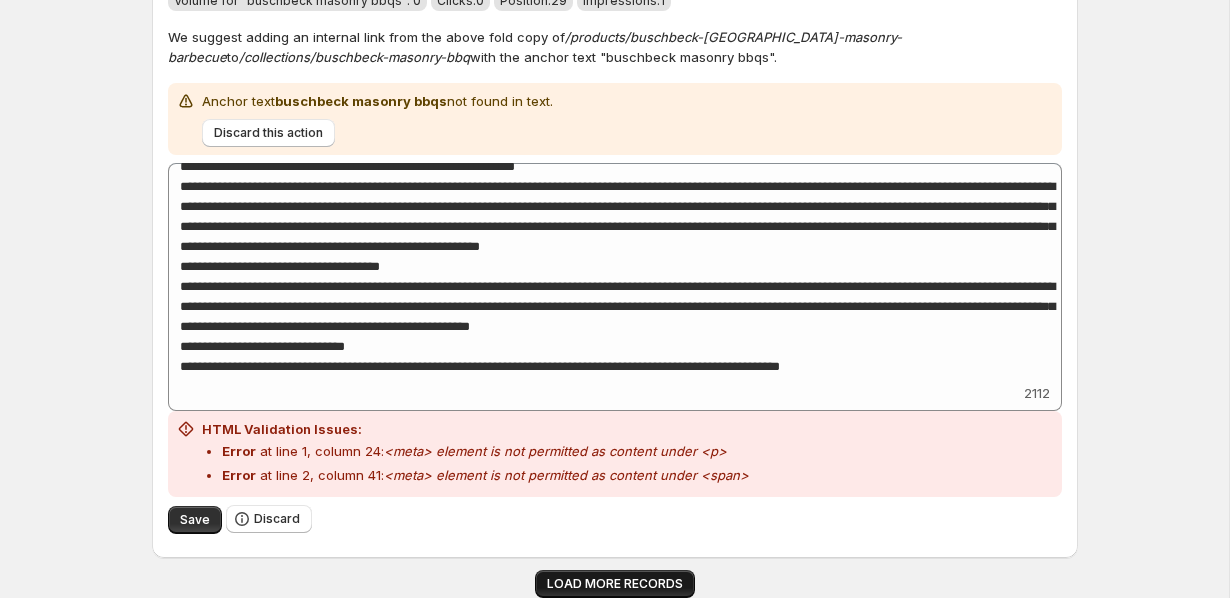 click on "LOAD MORE RECORDS" at bounding box center (615, 584) 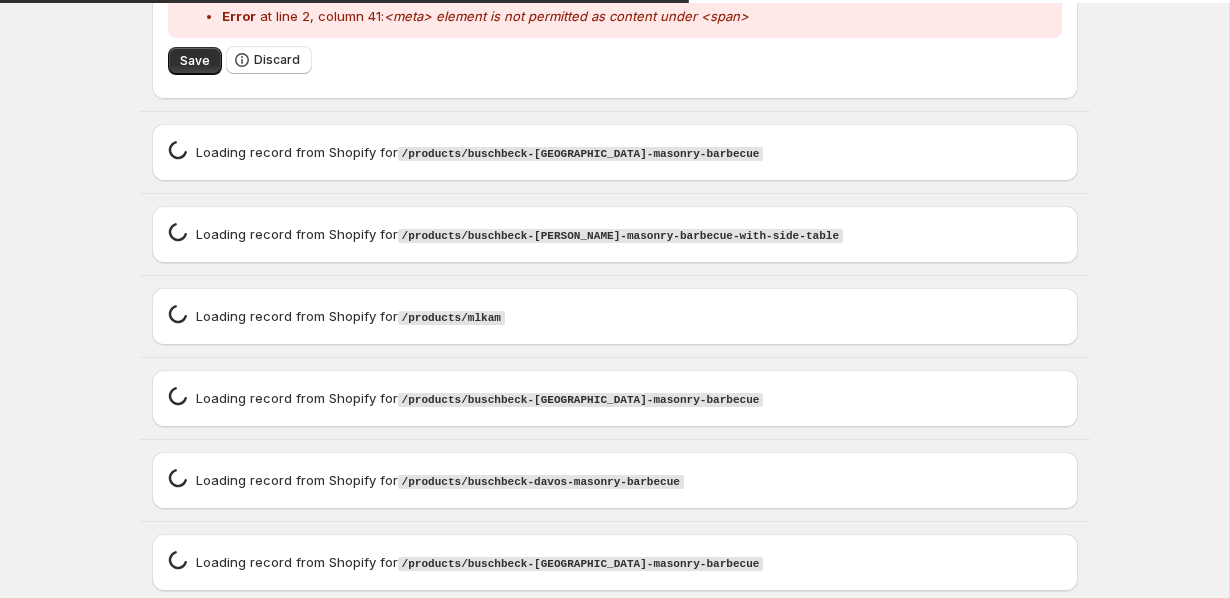 scroll, scrollTop: 5178, scrollLeft: 0, axis: vertical 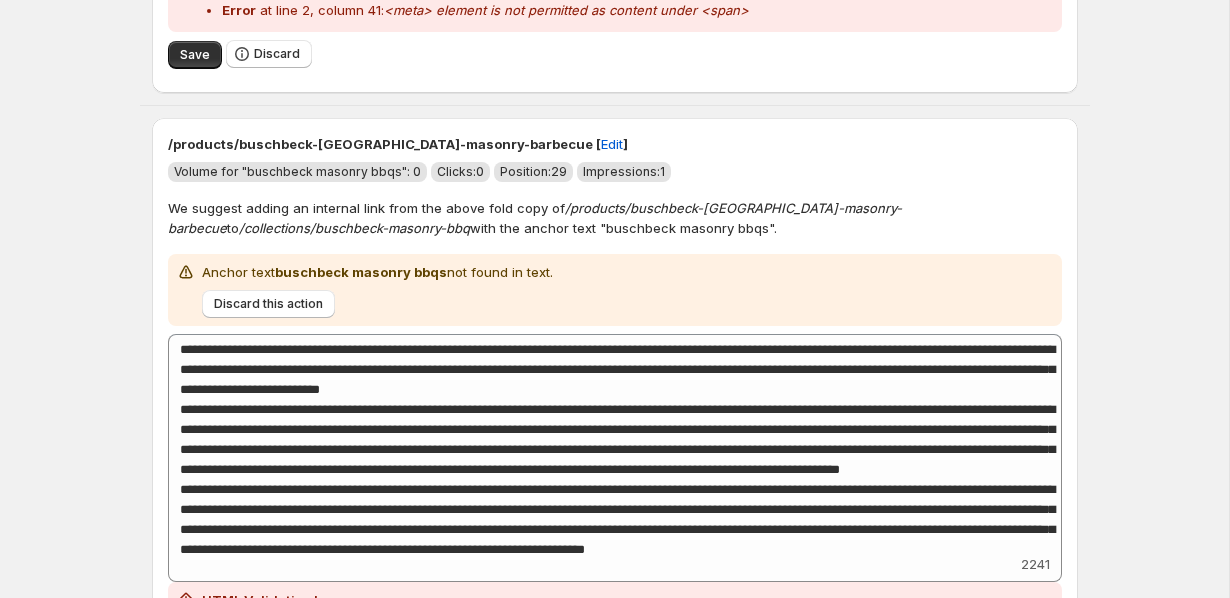 click on "/products/buschbeck-[GEOGRAPHIC_DATA]-masonry-barbecue   [ Edit ] Volume for "buschbeck masonry bbqs": 0 Clicks:  0 Position:  29 Impressions:  1 We suggest adding an internal link from the above fold copy of  /products/buschbeck-[GEOGRAPHIC_DATA]-masonry-barbecue  to  /collections/buschbeck-masonry-bbq  with the anchor text "buschbeck masonry bbqs". Anchor text  buschbeck masonry bbqs  not found in text. Discard this action Add keyword label 2241 <p>The Buschbeck Stockholm masonry bbq fulfils the highest combined standards of functionality and design. The stunning white quartz surface is complimented by a stainless steel insert set within the mantelpiece. The Buschbeck Stockholm’s spaciously proportioned combustion chamber allows easy access to either turn over food over whilst cooking or for loading more fuel on.</p> <h3><strong>Specifications</strong></h3> <p><strong>Shipping </strong></p> <p>Free shipping for mainland [GEOGRAPHIC_DATA]. We do offer shipping to other areas. Please contact us prior to placing the order.</p> Error" at bounding box center [615, 411] 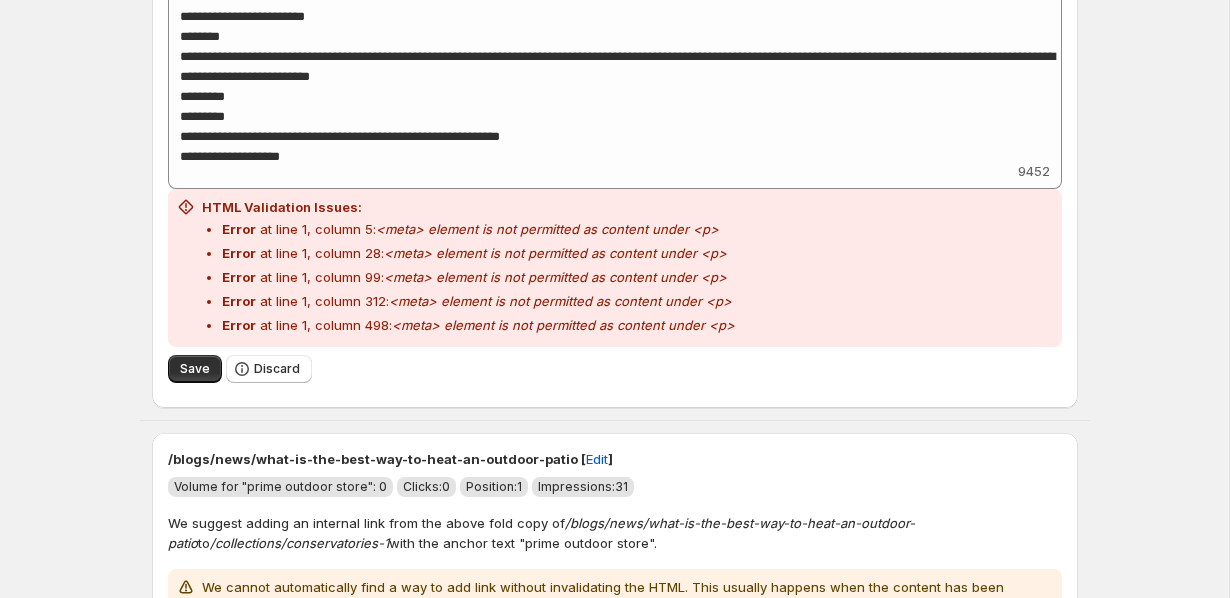 scroll, scrollTop: 17859, scrollLeft: 0, axis: vertical 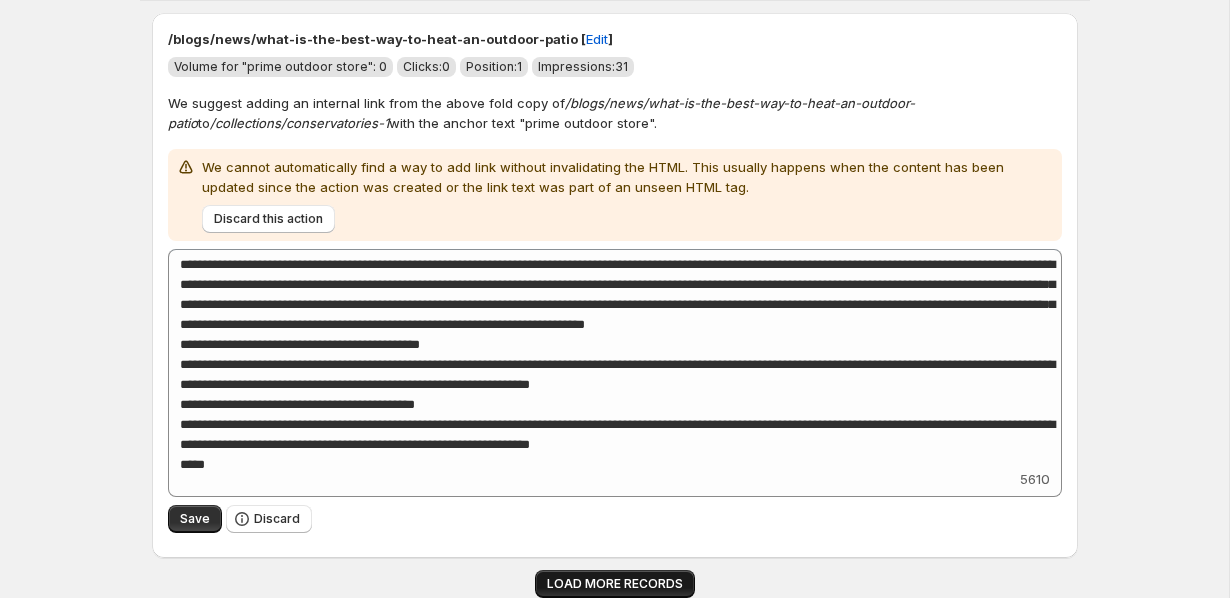 click on "LOAD MORE RECORDS" at bounding box center [615, 584] 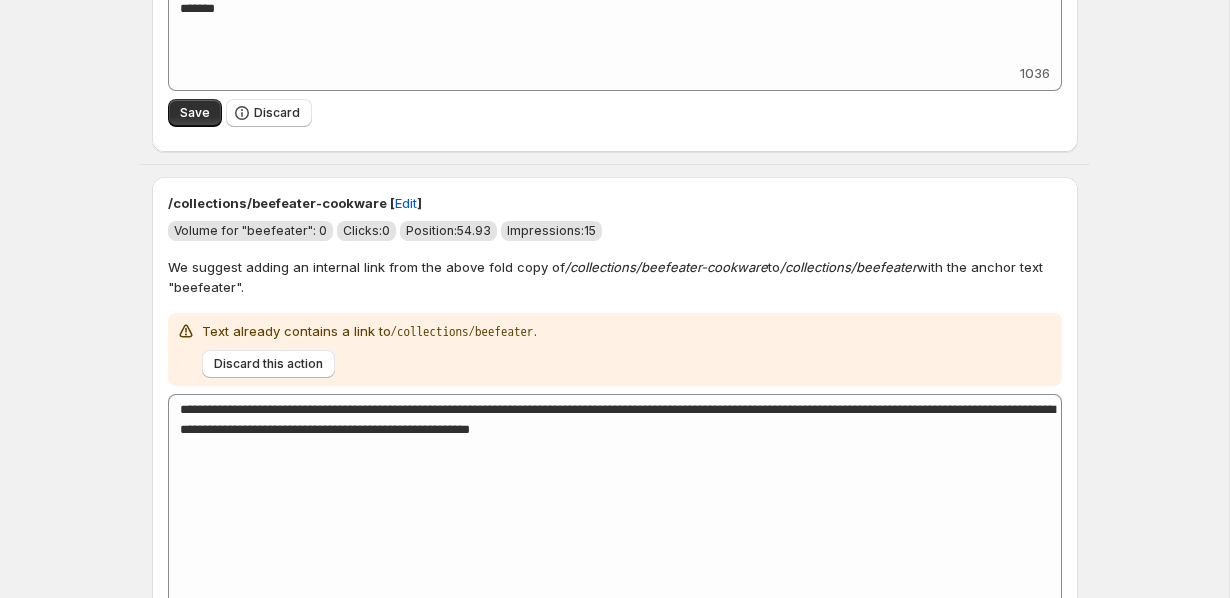 scroll, scrollTop: 28527, scrollLeft: 0, axis: vertical 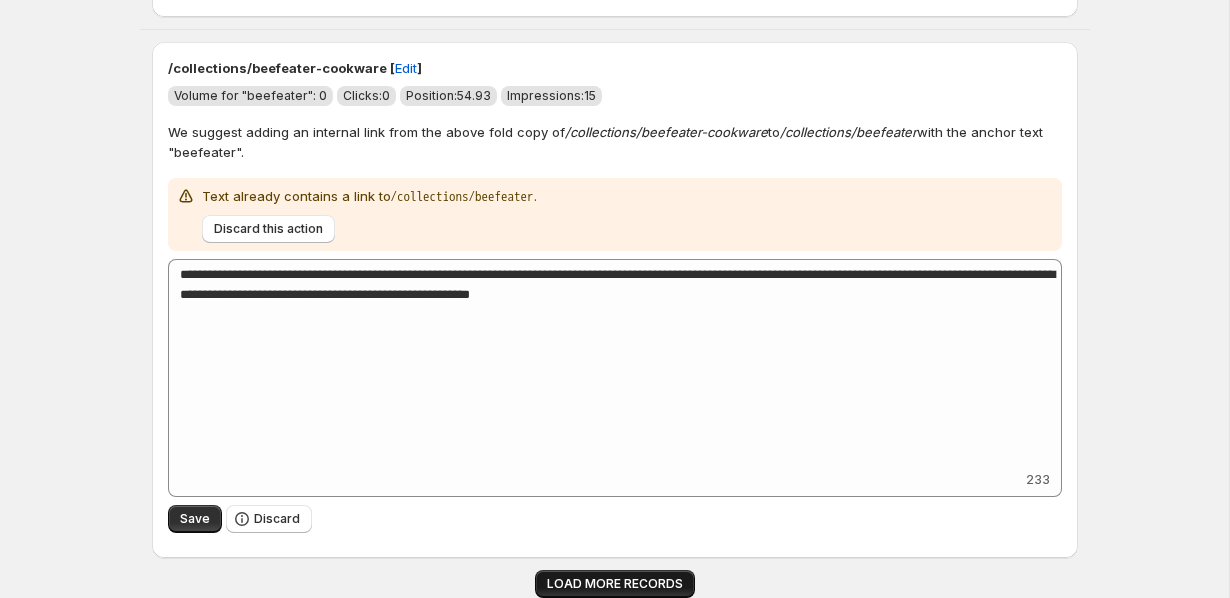 click on "LOAD MORE RECORDS" at bounding box center [615, 584] 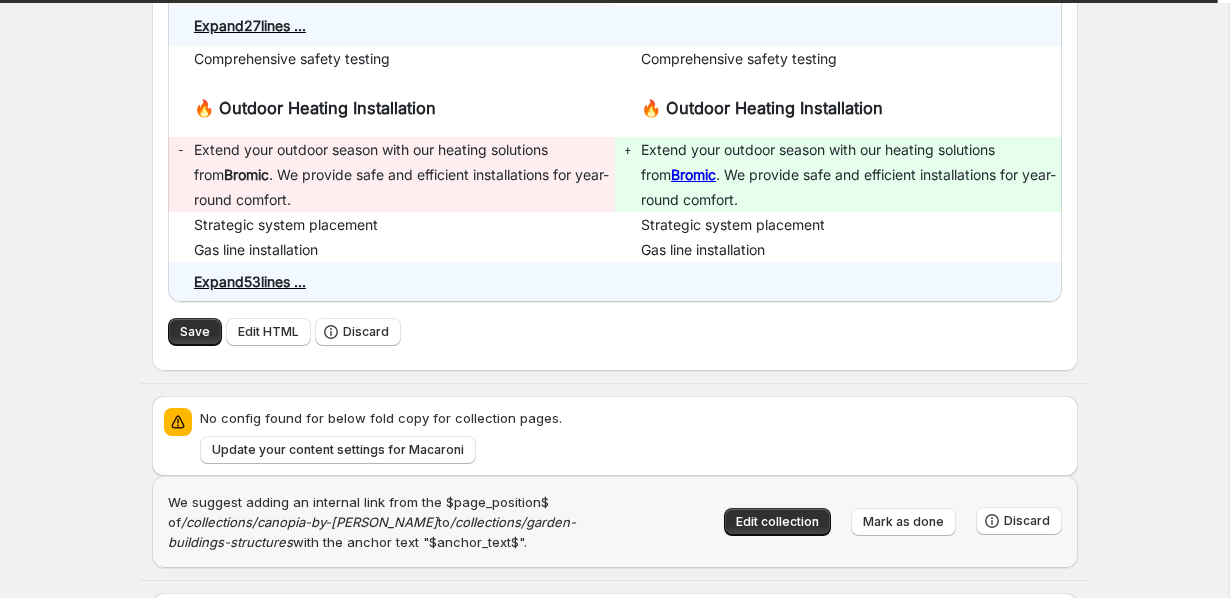 scroll, scrollTop: 30922, scrollLeft: 0, axis: vertical 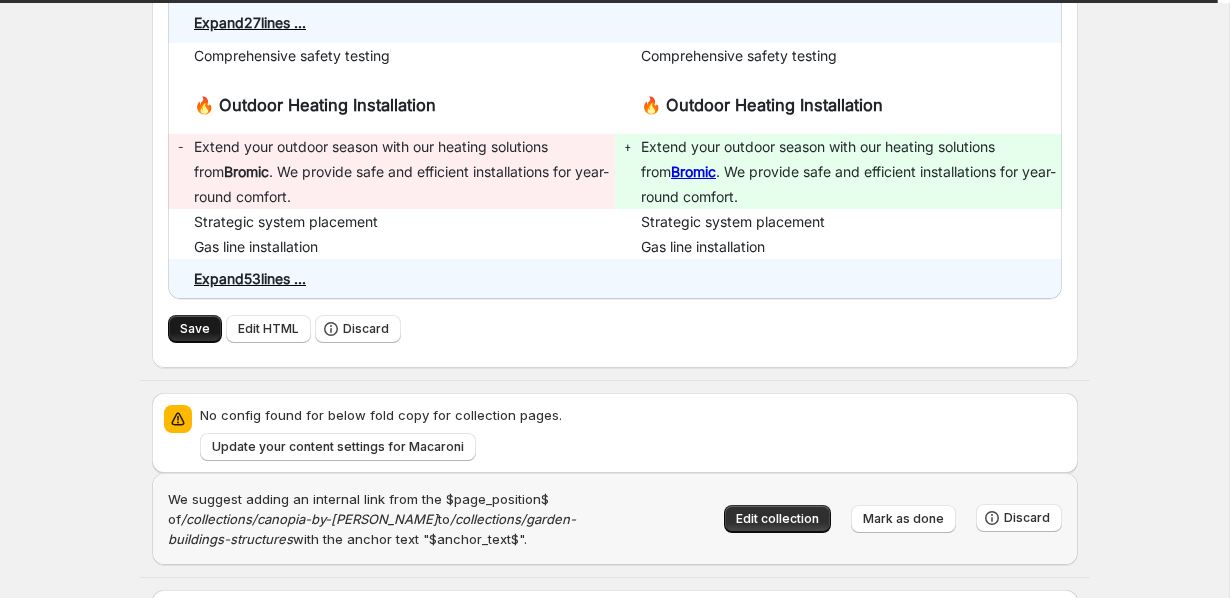 click on "Save" at bounding box center [195, 329] 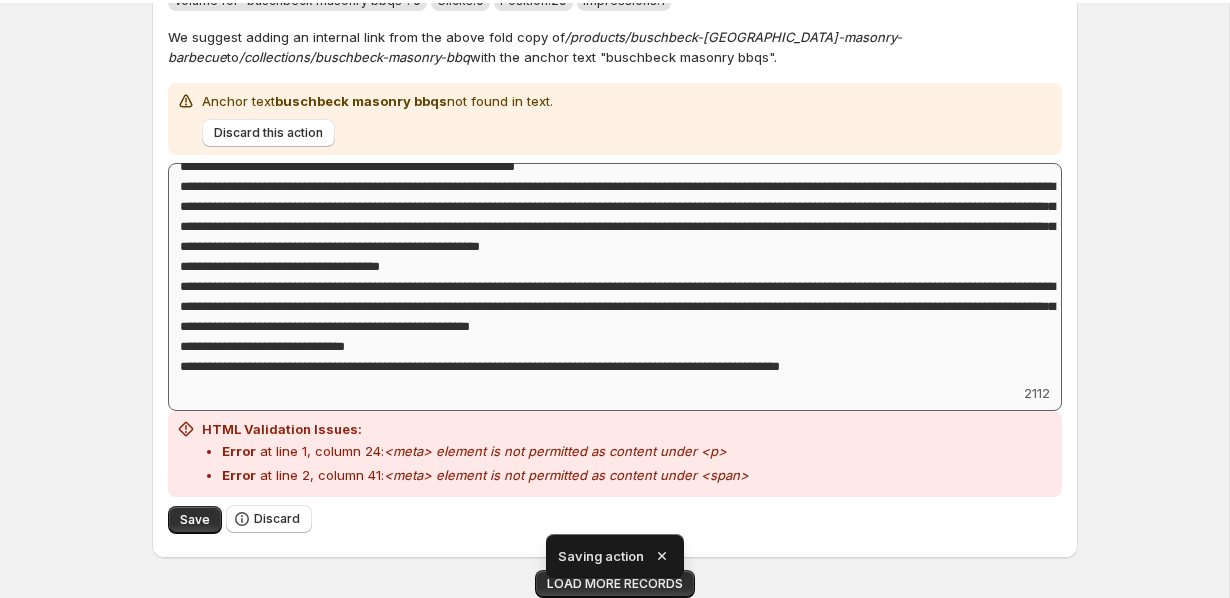 scroll, scrollTop: 4713, scrollLeft: 0, axis: vertical 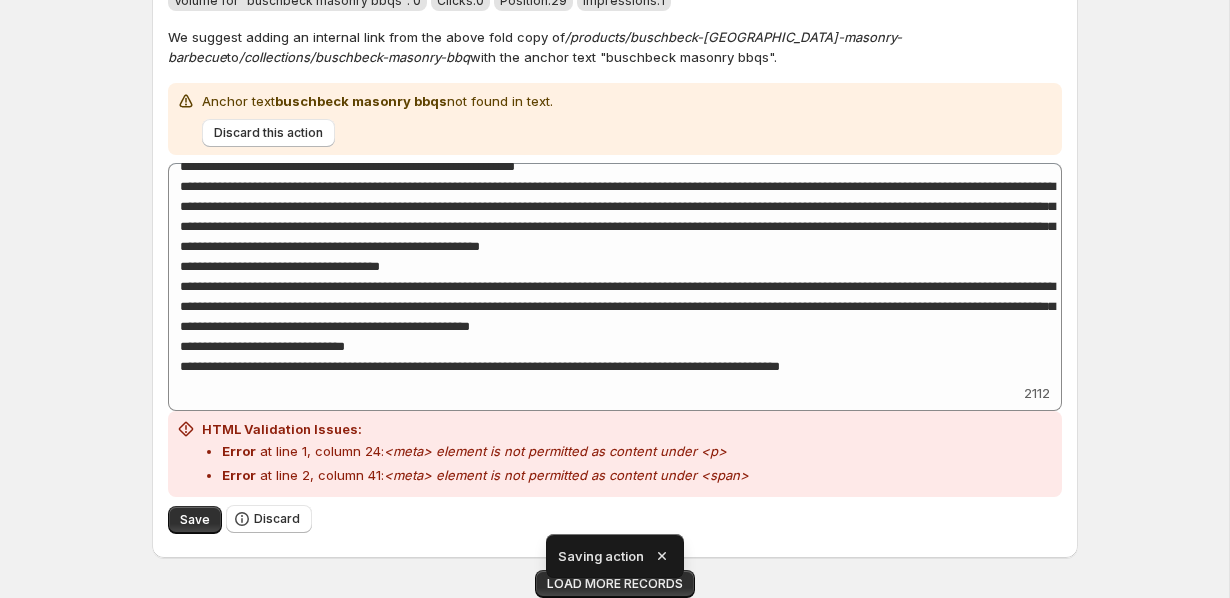 click 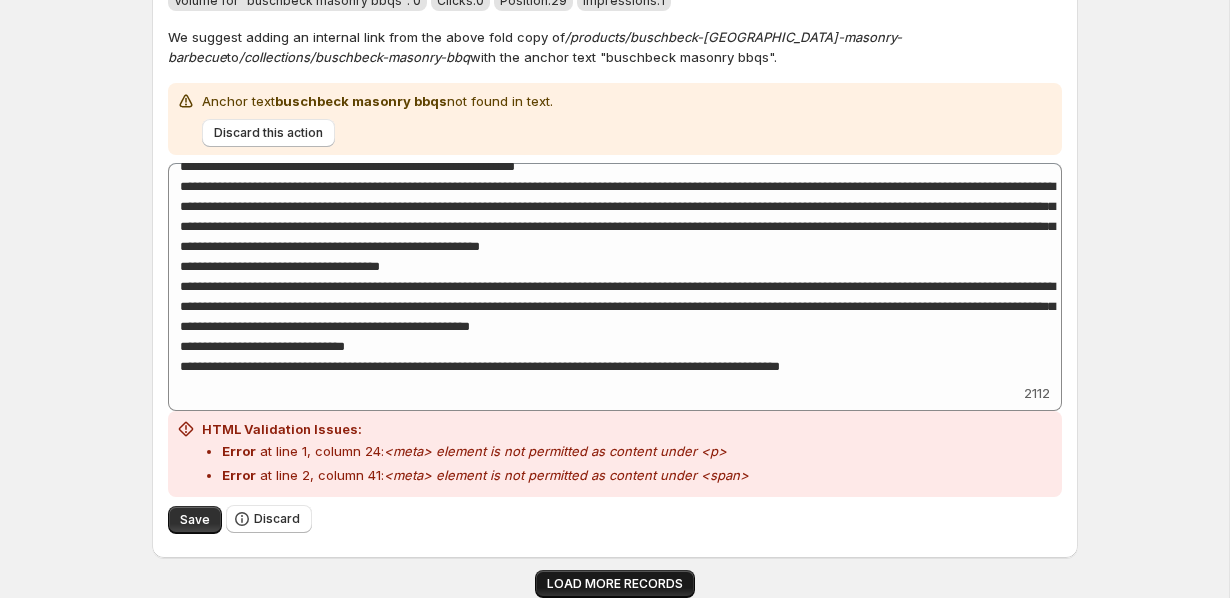 click on "LOAD MORE RECORDS" at bounding box center (615, 584) 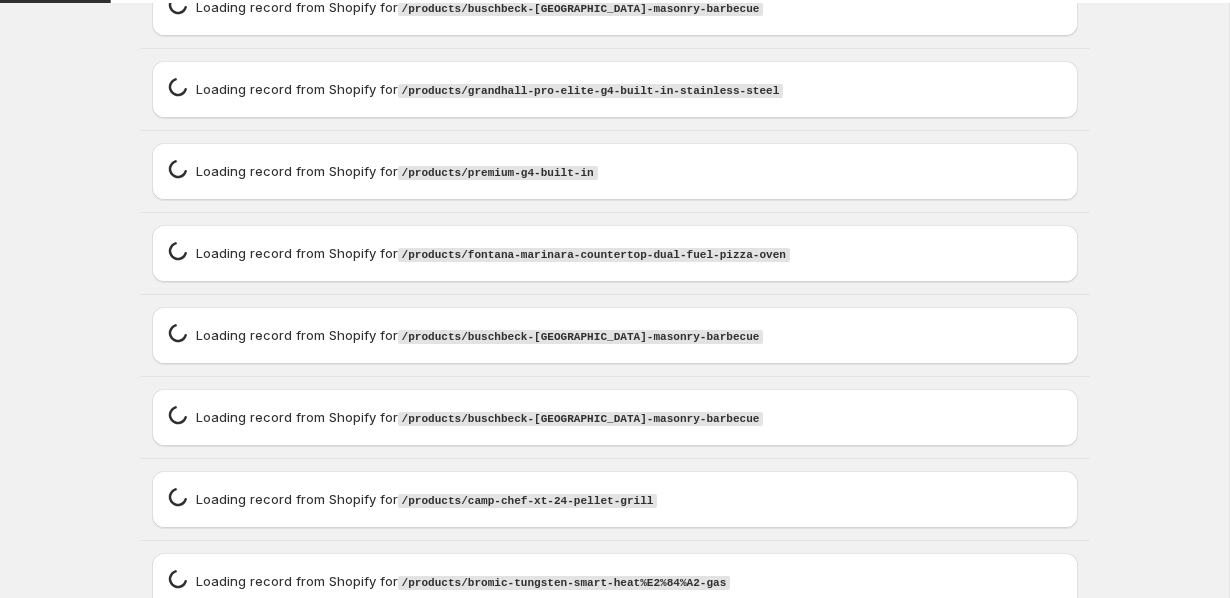 scroll, scrollTop: 6363, scrollLeft: 0, axis: vertical 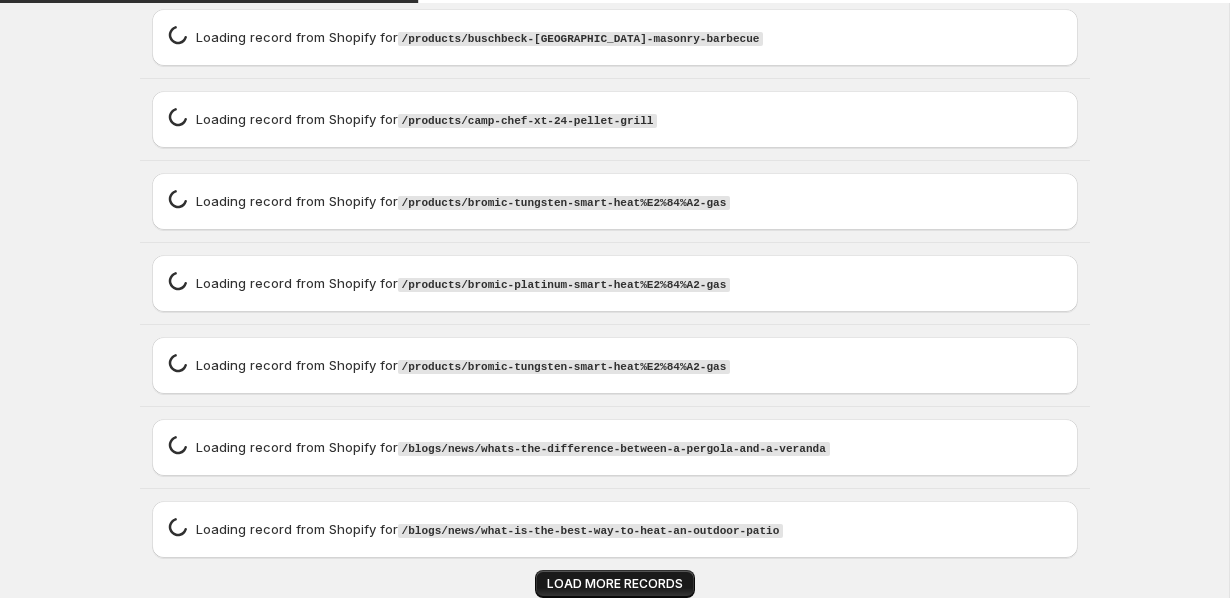 click on "LOAD MORE RECORDS" at bounding box center [615, 584] 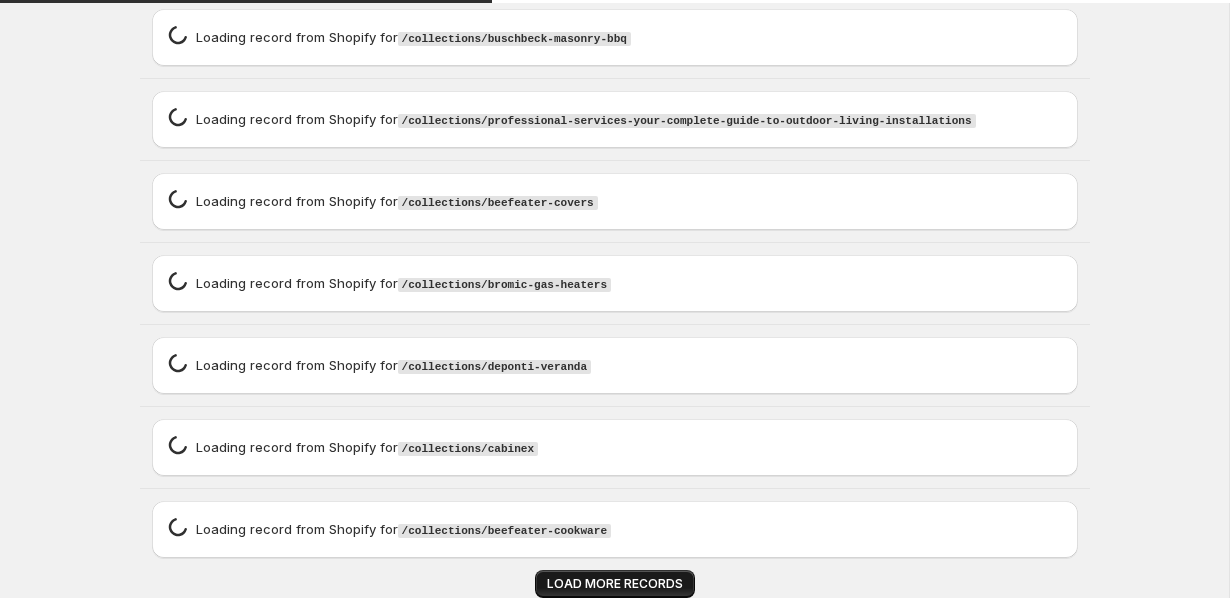 click on "LOAD MORE RECORDS" at bounding box center (615, 584) 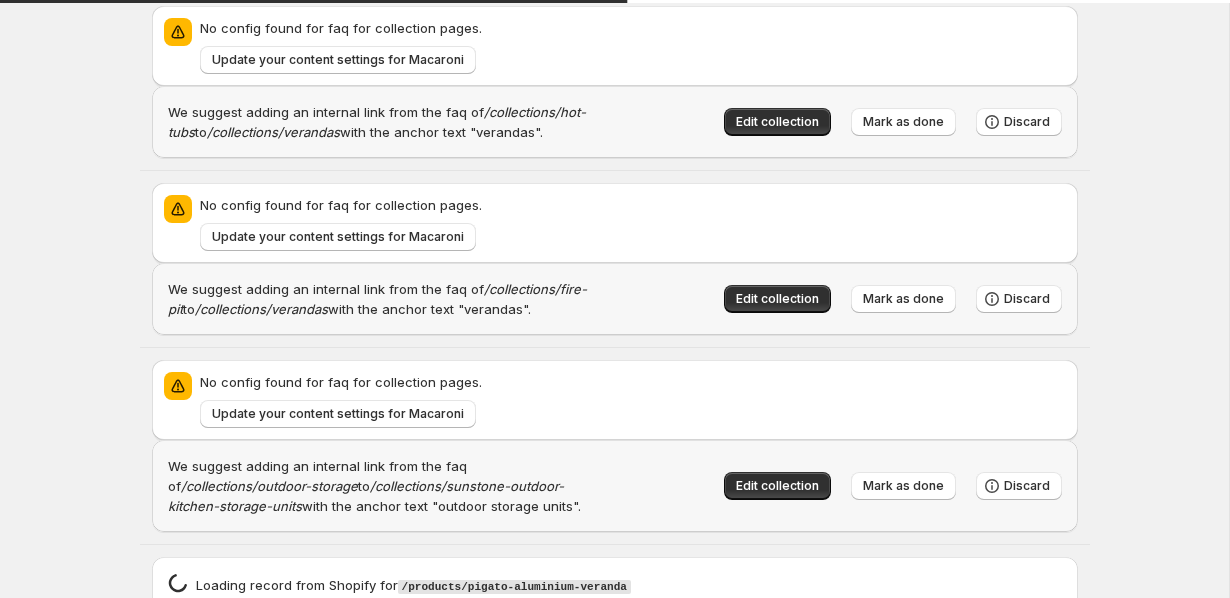click on "Loading record spinner Loading record from Shopify for /products/pigato-aluminium-veranda" at bounding box center [615, 585] 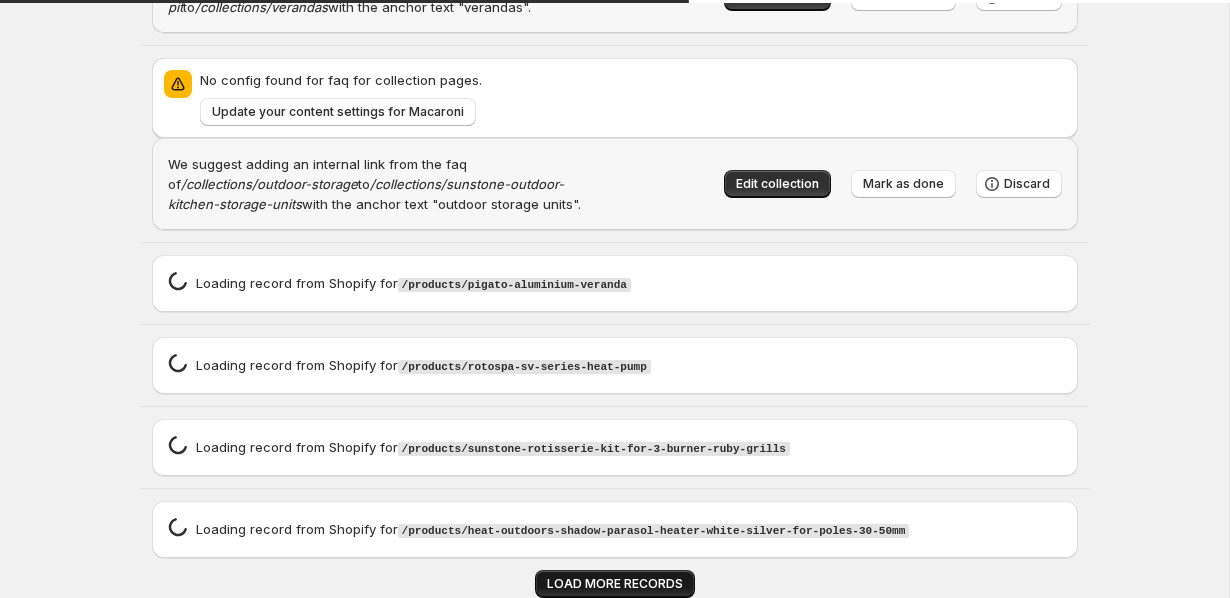 click on "LOAD MORE RECORDS" at bounding box center [615, 584] 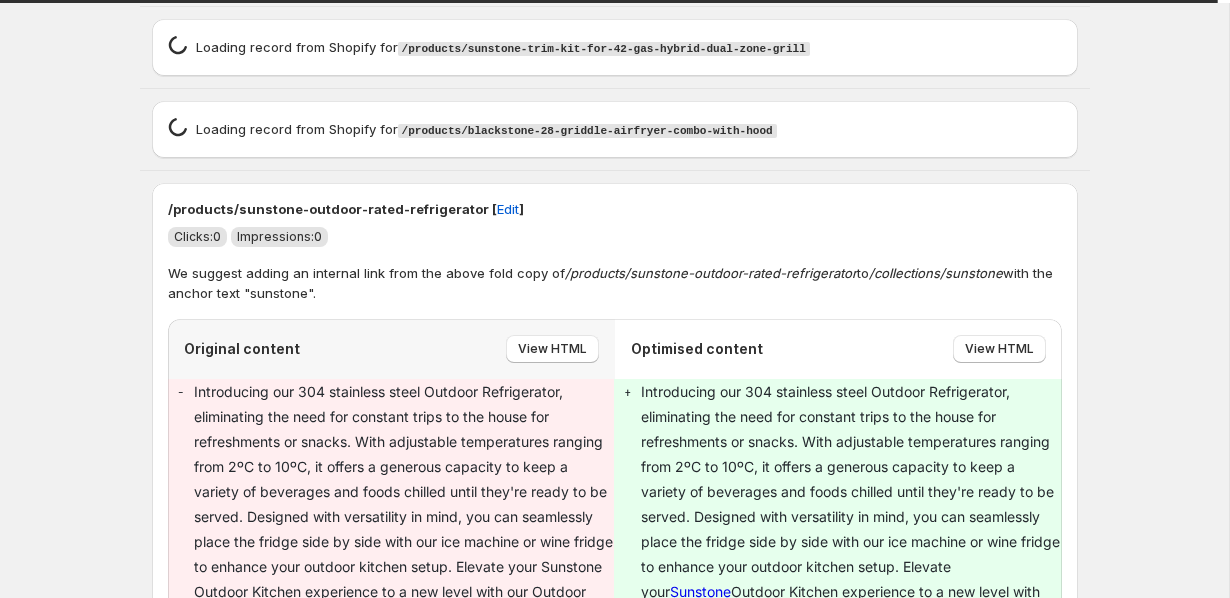 scroll, scrollTop: 33306, scrollLeft: 0, axis: vertical 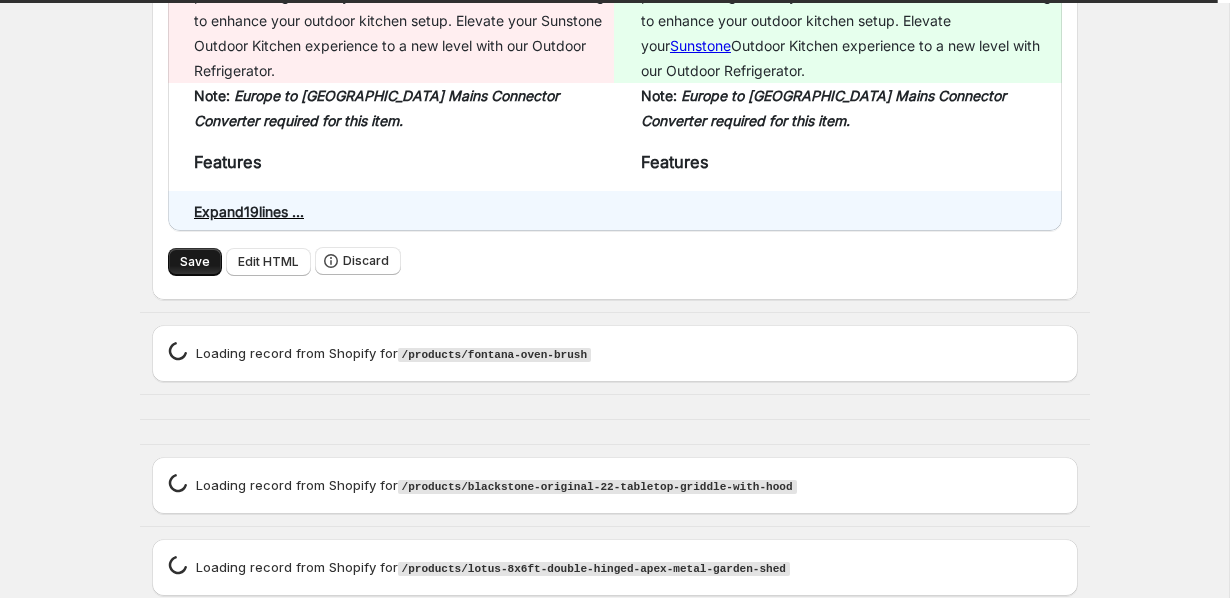 click on "Save" at bounding box center [195, 262] 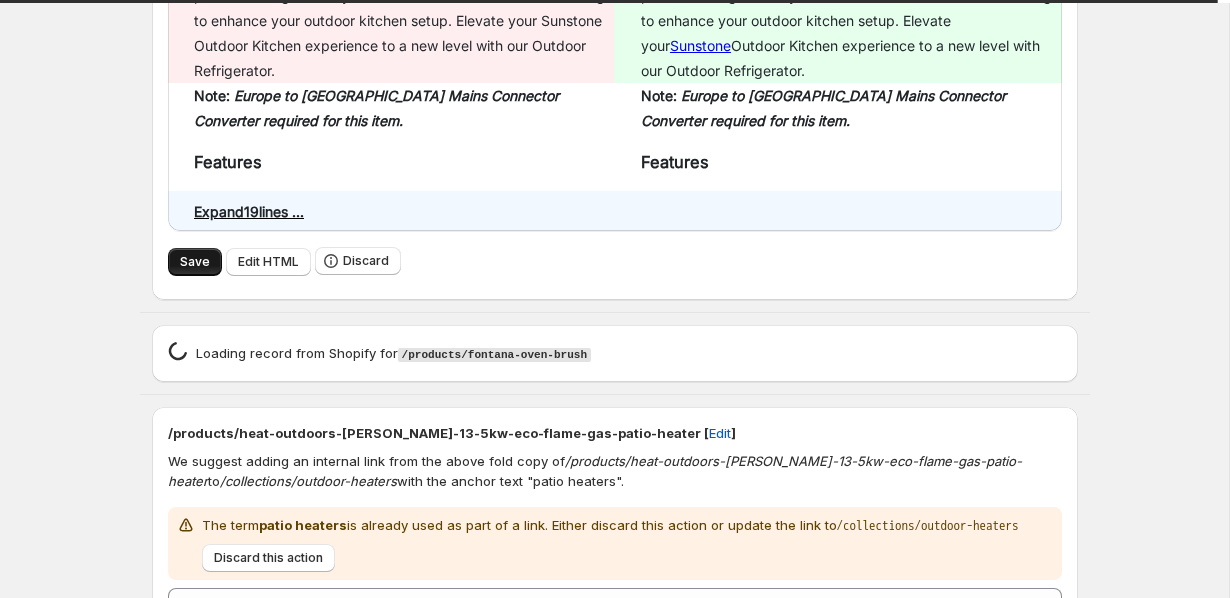click on "Save" at bounding box center [195, 262] 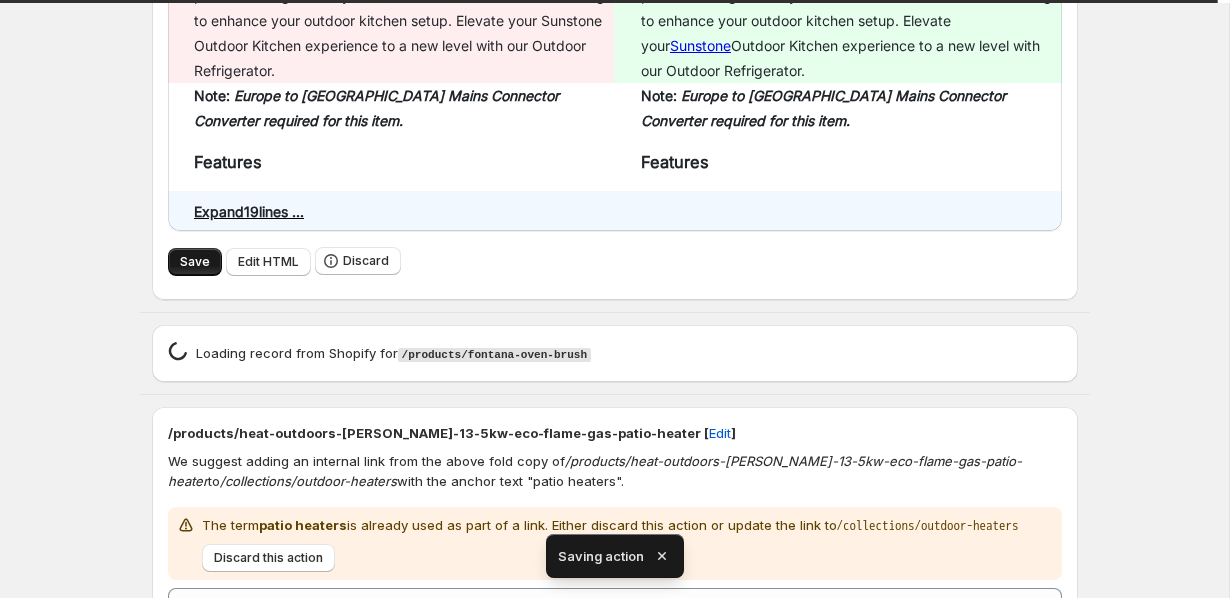 scroll, scrollTop: 4713, scrollLeft: 0, axis: vertical 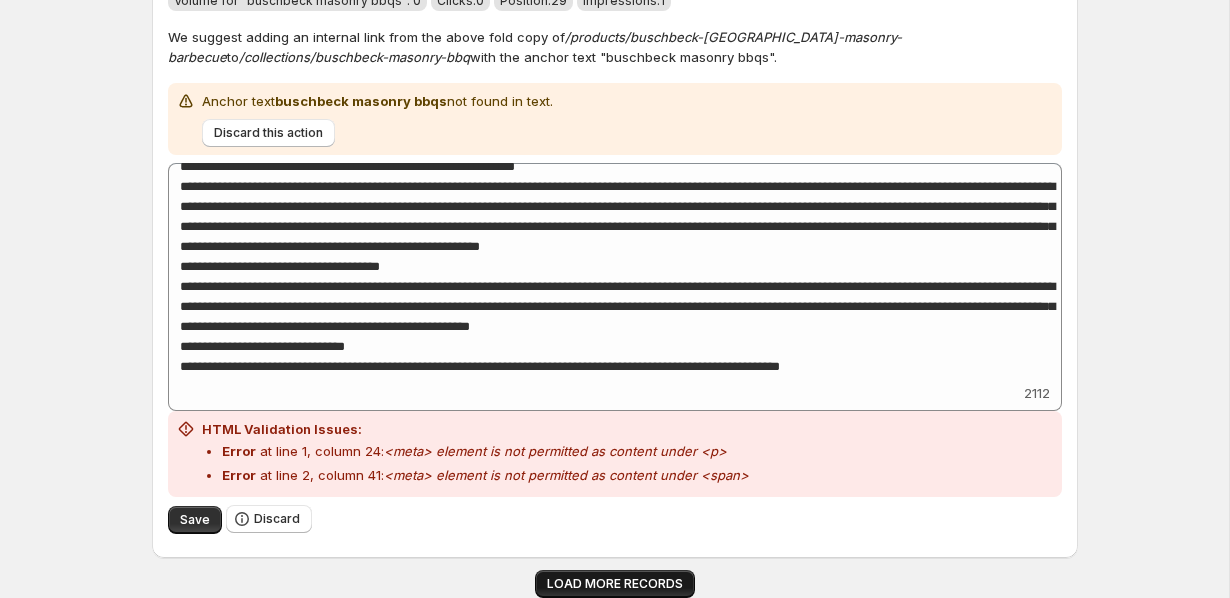 click on "LOAD MORE RECORDS" at bounding box center (615, 584) 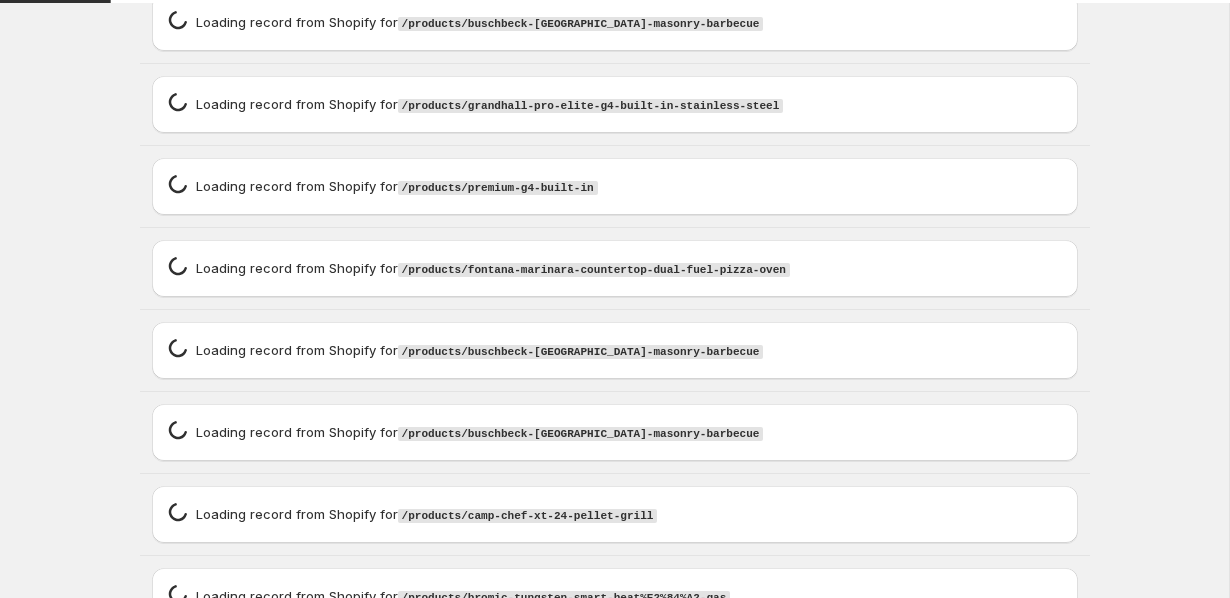 scroll, scrollTop: 6363, scrollLeft: 0, axis: vertical 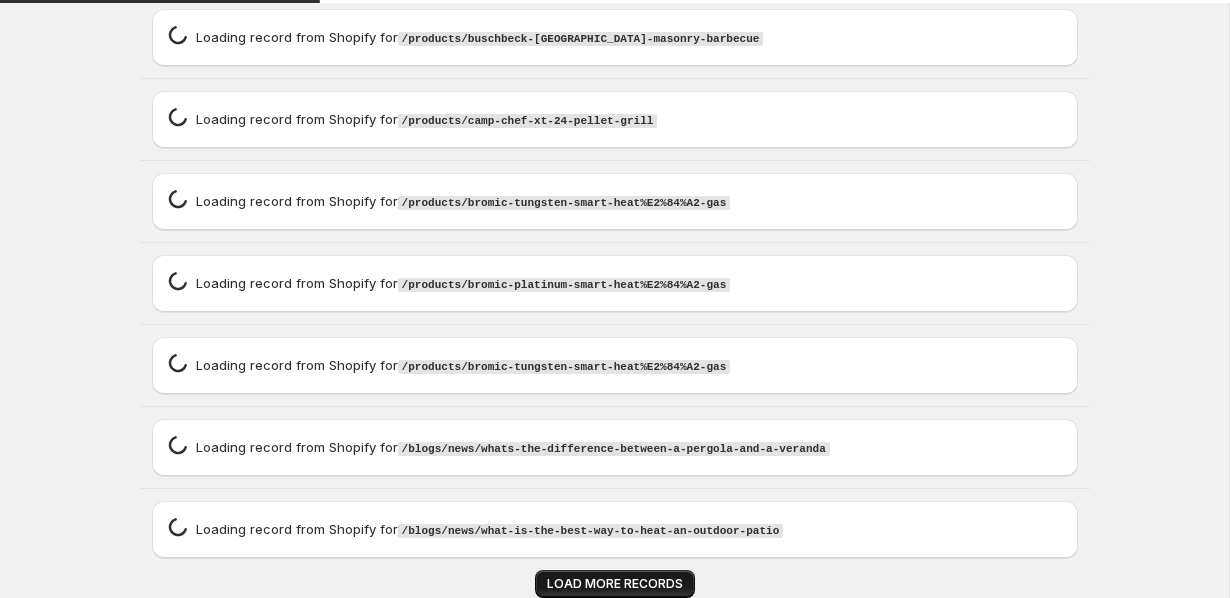 click on "LOAD MORE RECORDS" at bounding box center [615, 584] 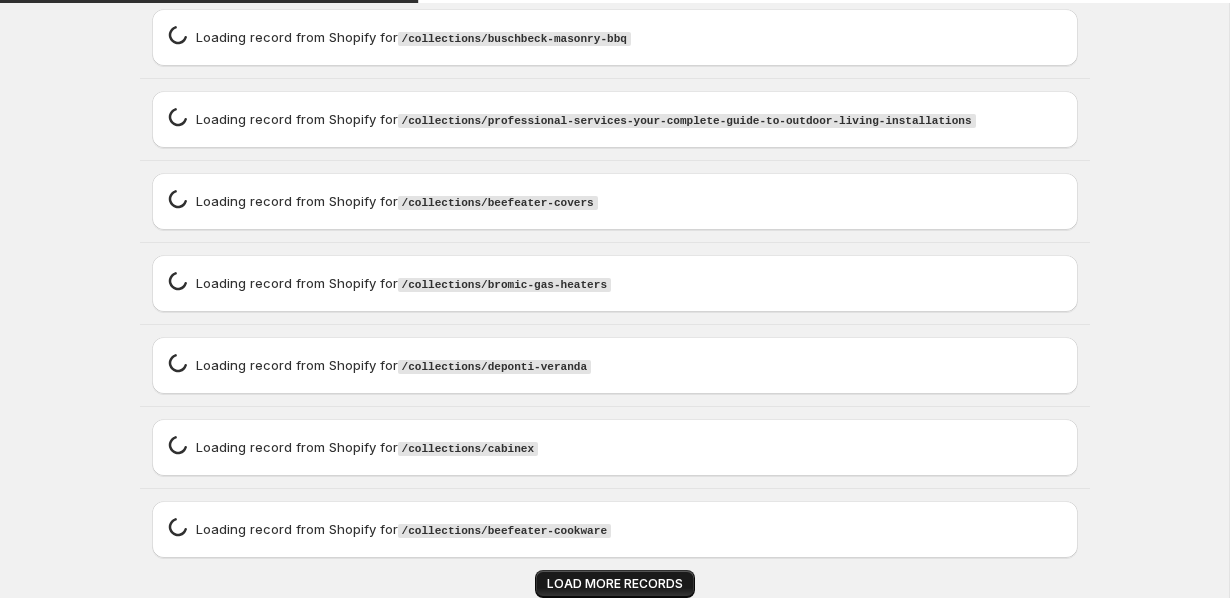 click on "LOAD MORE RECORDS" at bounding box center (615, 584) 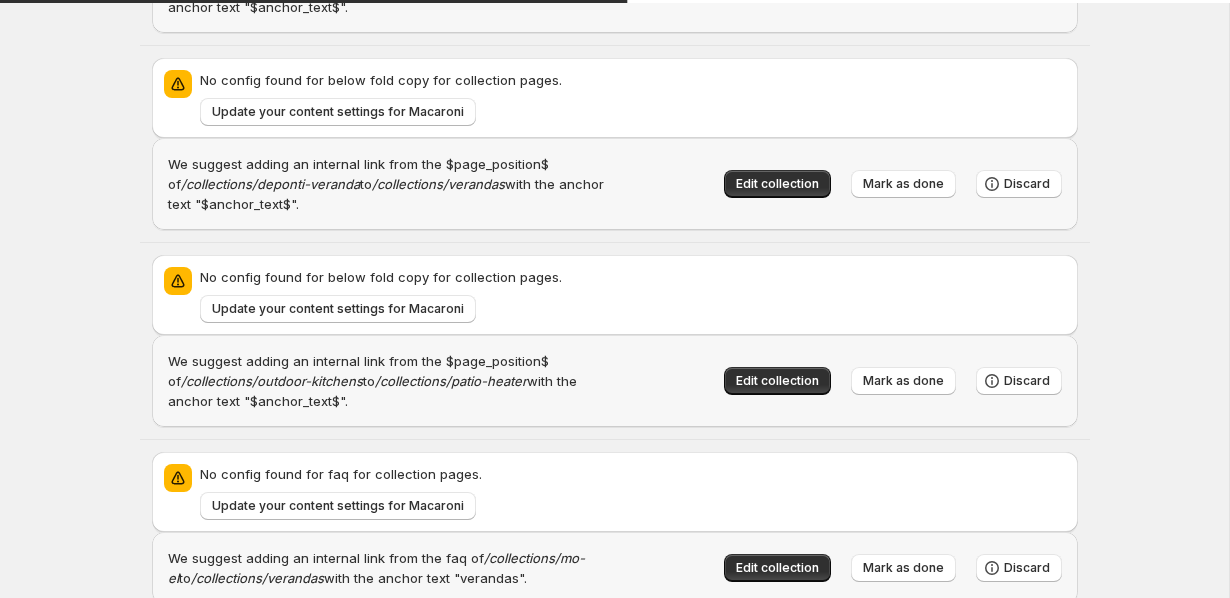 scroll, scrollTop: 9951, scrollLeft: 0, axis: vertical 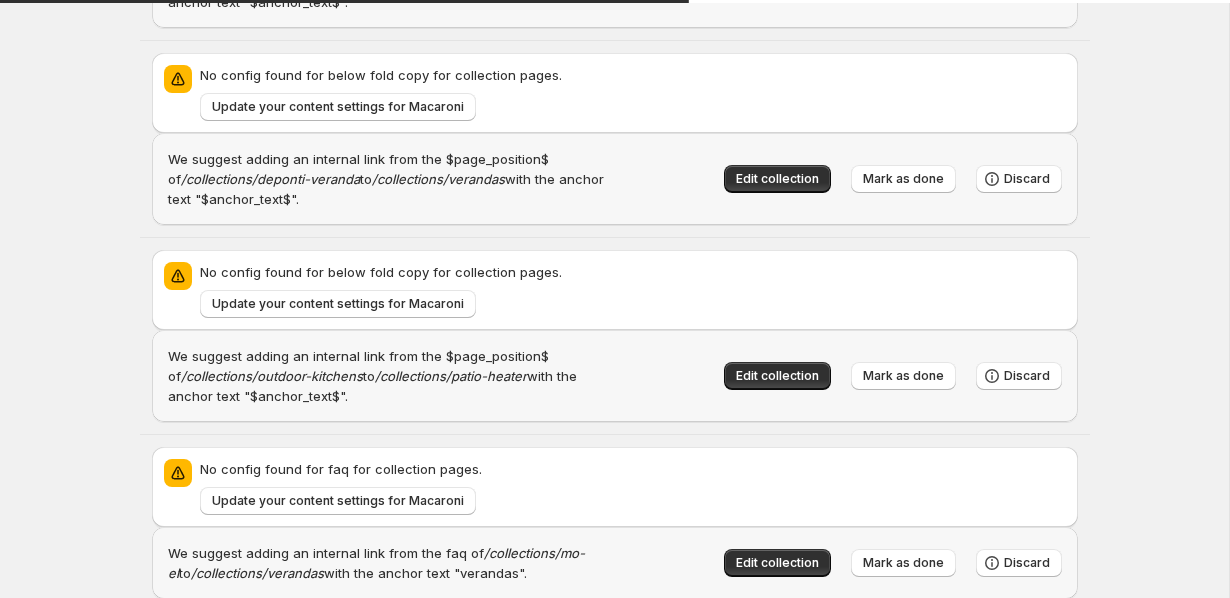 click on "Edit collection Mark as done Discard" at bounding box center [842, 563] 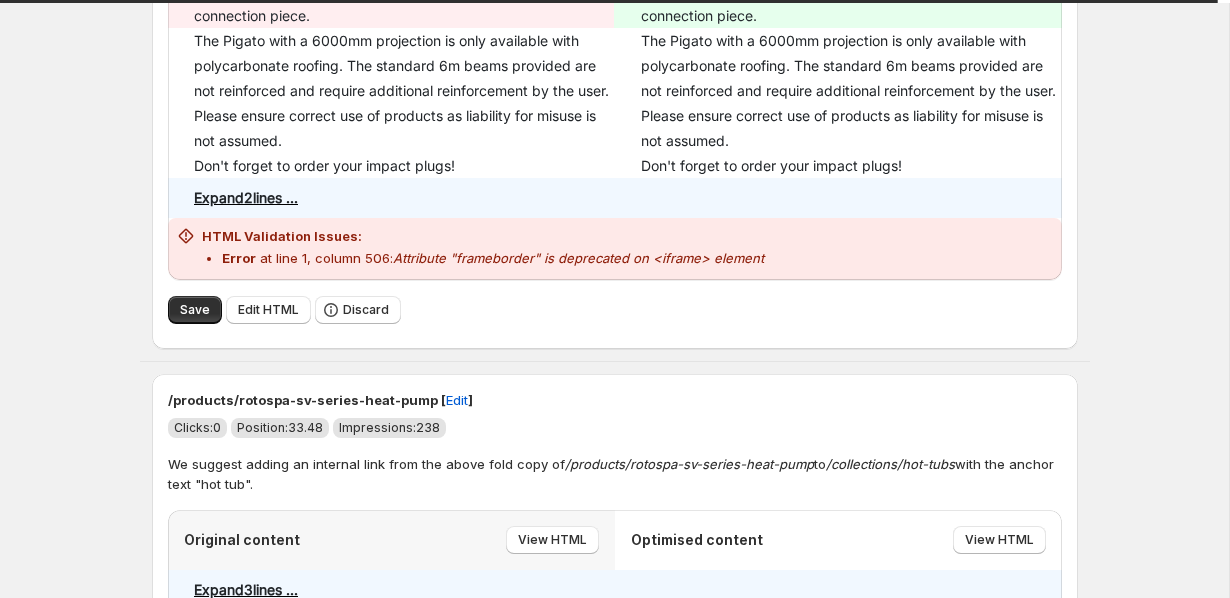 scroll, scrollTop: 21776, scrollLeft: 0, axis: vertical 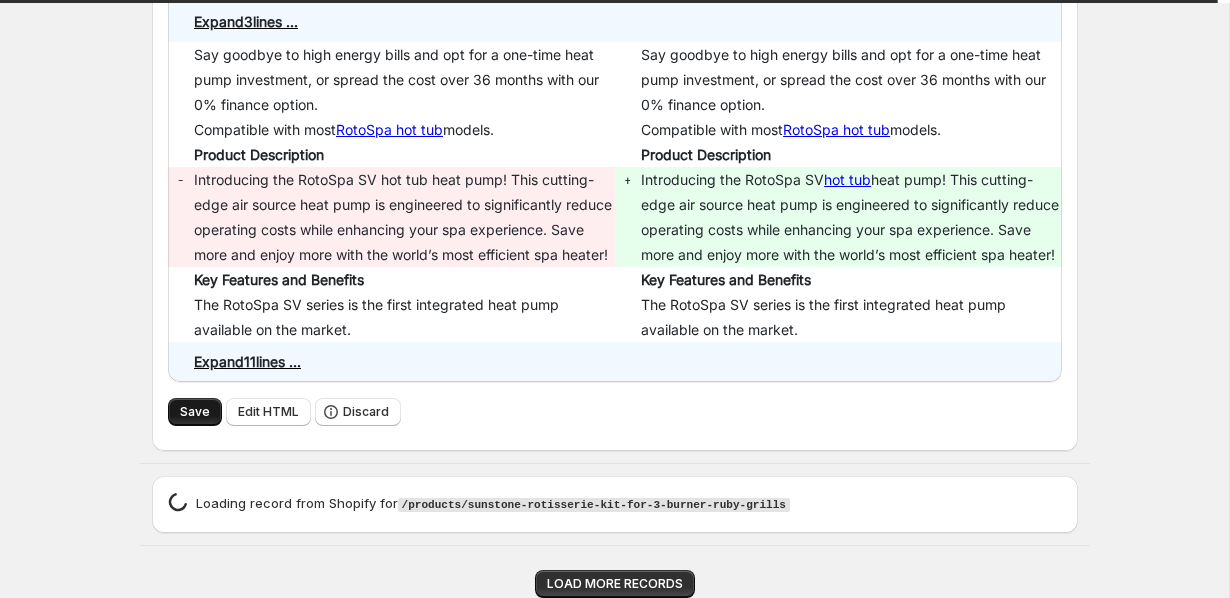 click on "Save" at bounding box center (195, 412) 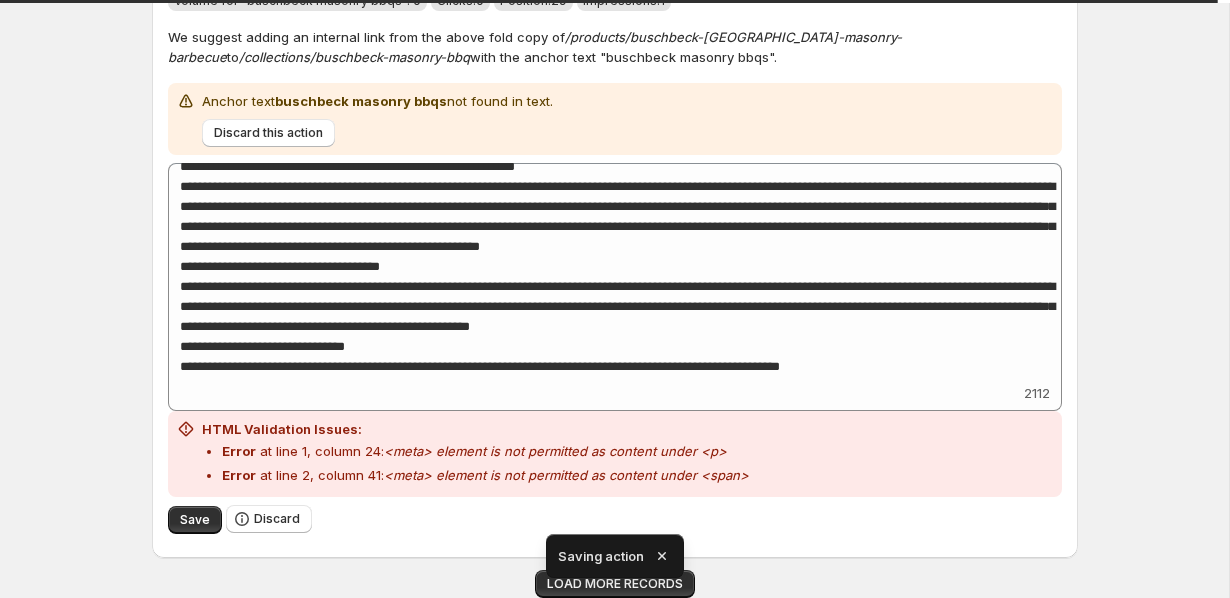 scroll, scrollTop: 4713, scrollLeft: 0, axis: vertical 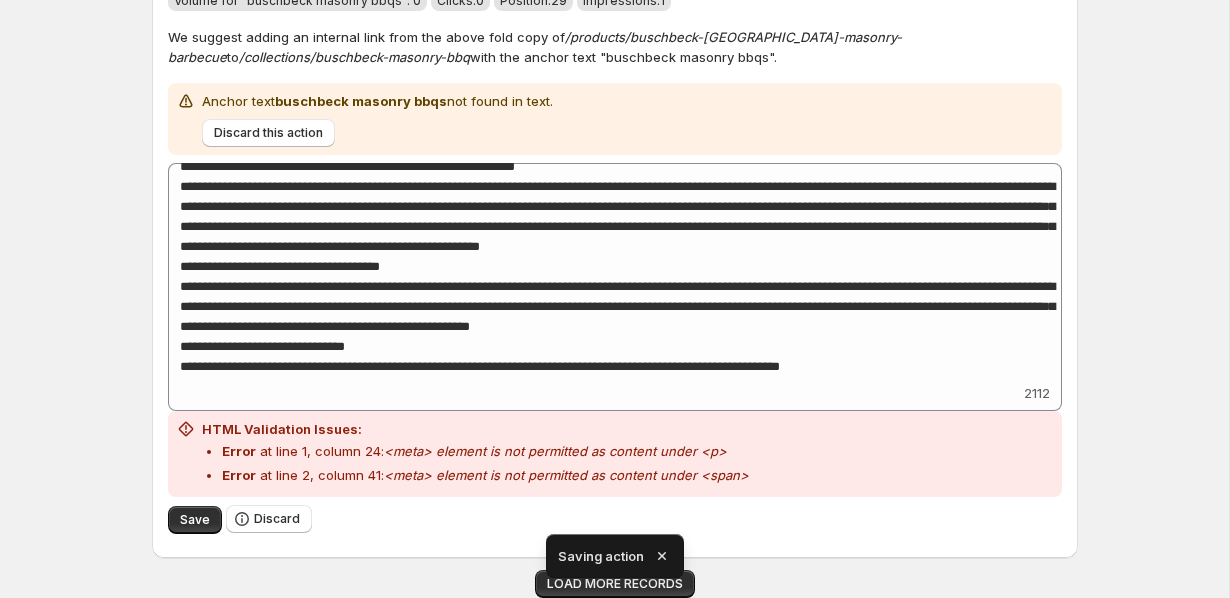 click 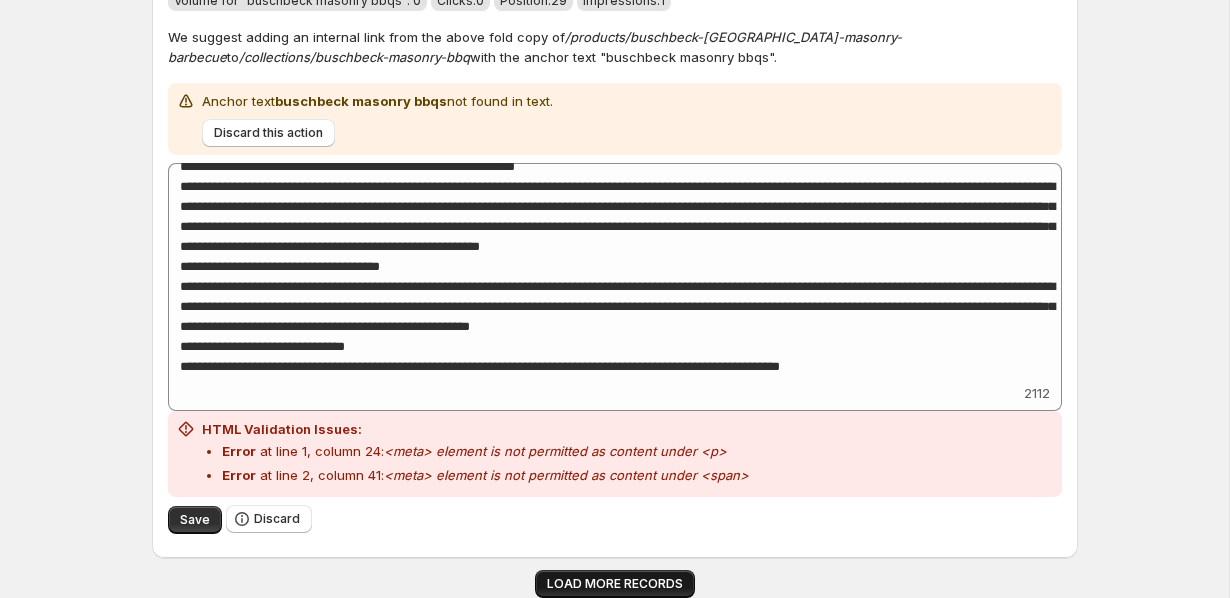 click on "LOAD MORE RECORDS" at bounding box center (615, 584) 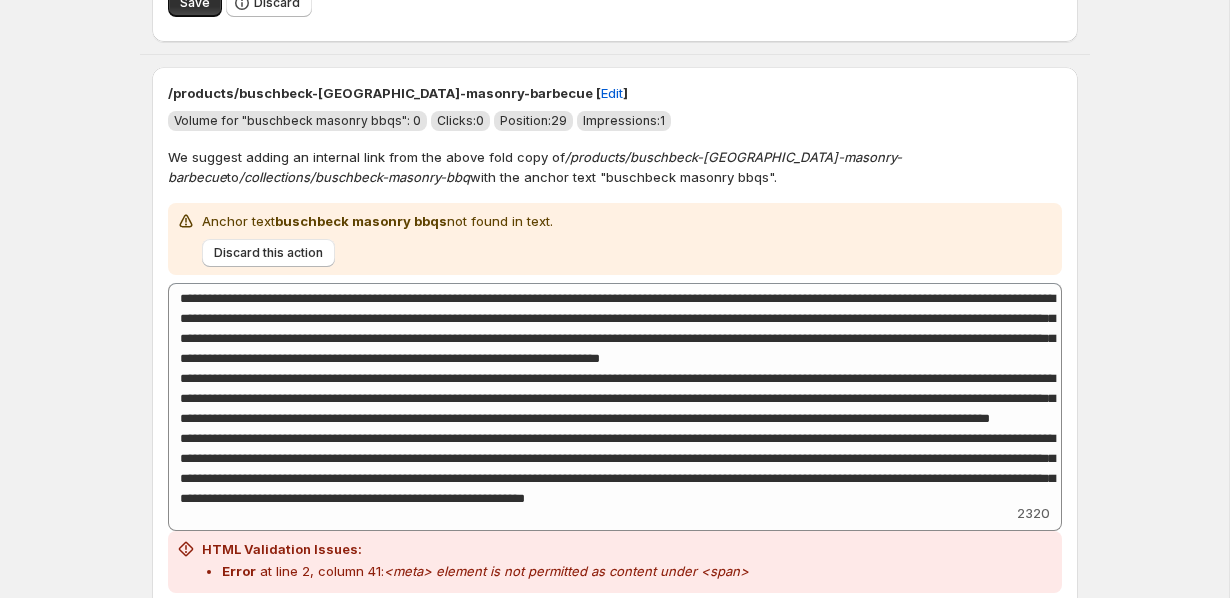 scroll, scrollTop: 12544, scrollLeft: 0, axis: vertical 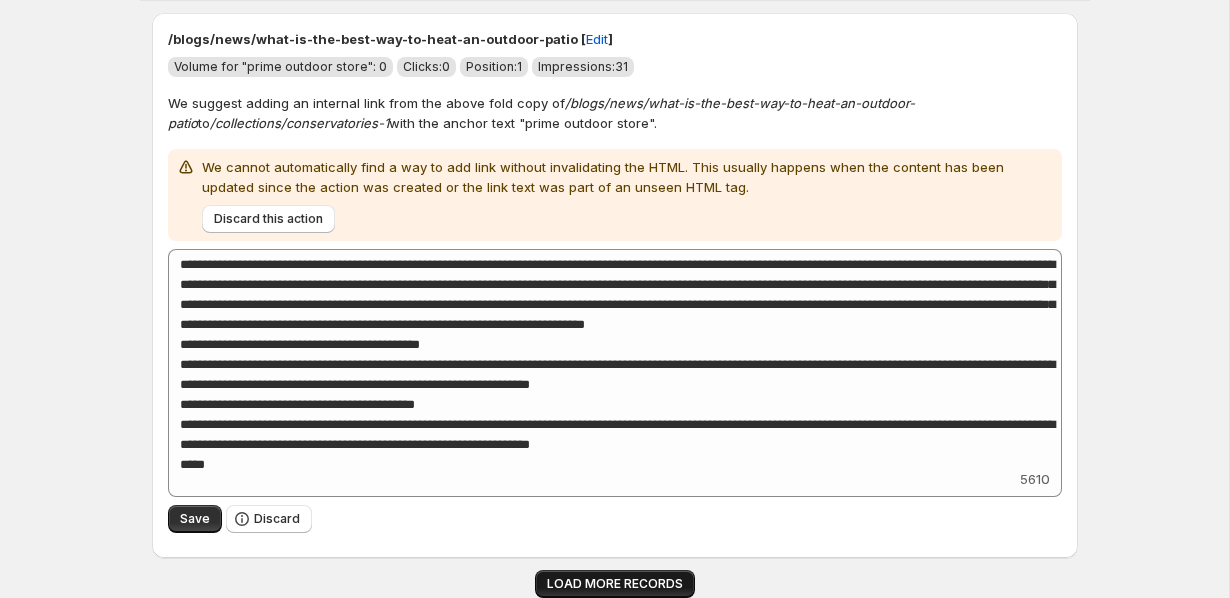 click on "LOAD MORE RECORDS" at bounding box center (615, 584) 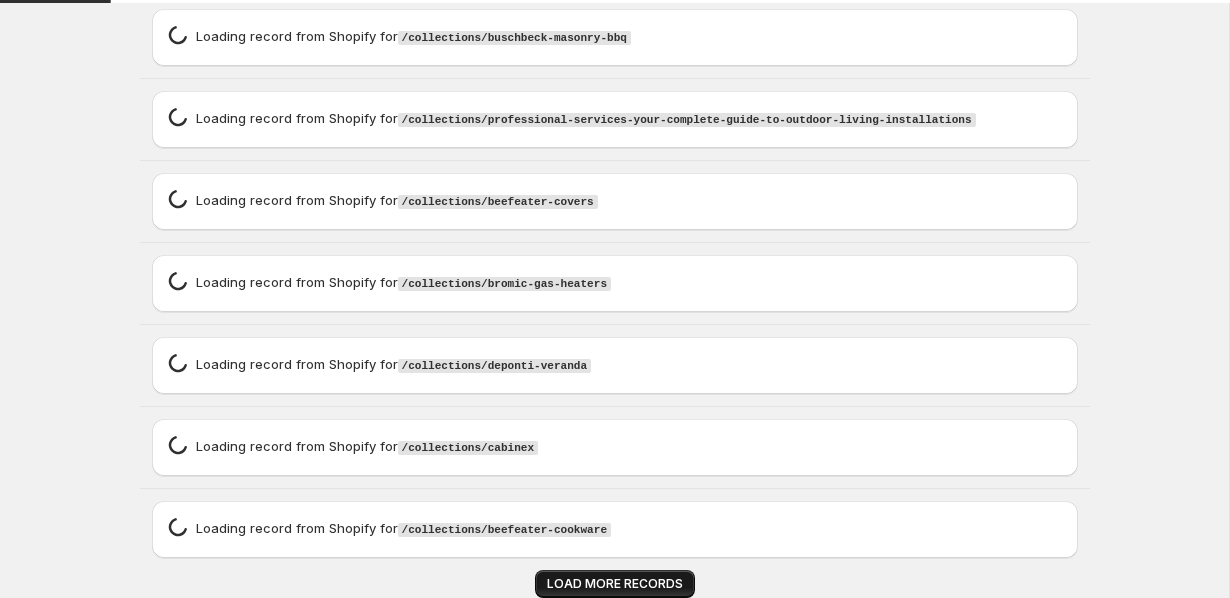 click on "LOAD MORE RECORDS" at bounding box center [615, 584] 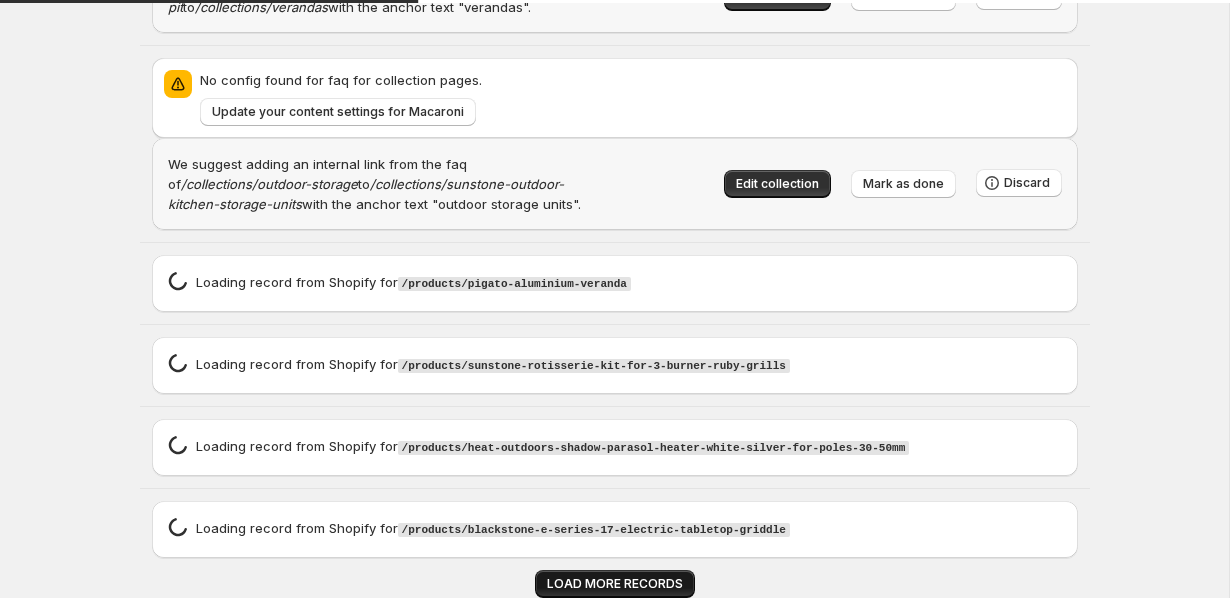 click on "LOAD MORE RECORDS" at bounding box center [615, 584] 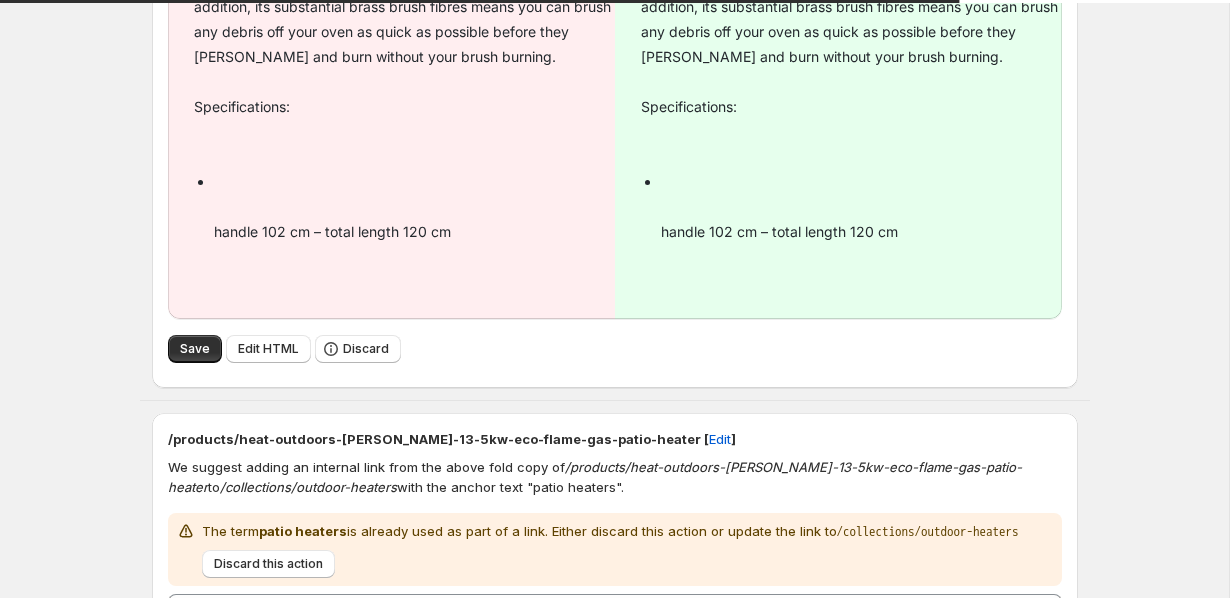 scroll, scrollTop: 41540, scrollLeft: 0, axis: vertical 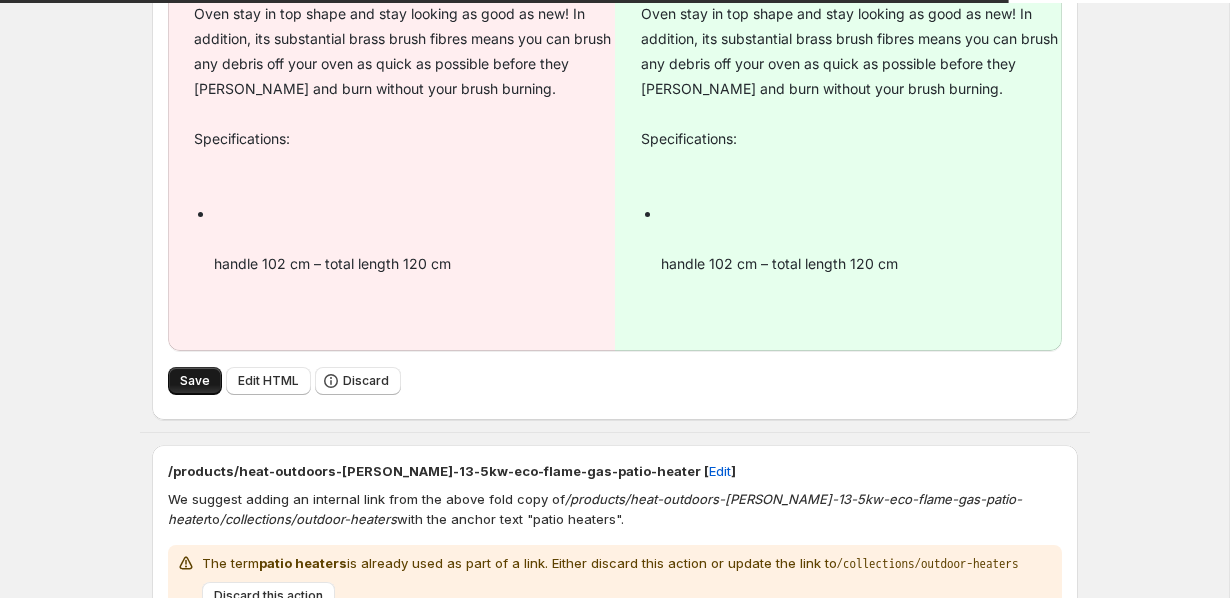 click on "Save" at bounding box center [195, 381] 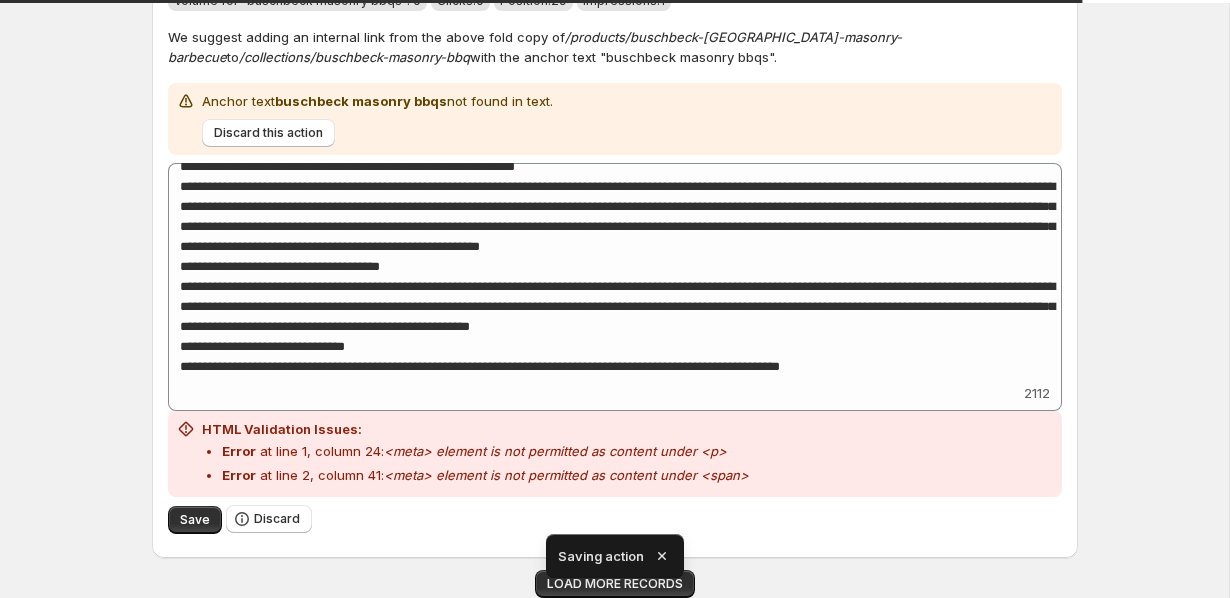 scroll, scrollTop: 4713, scrollLeft: 0, axis: vertical 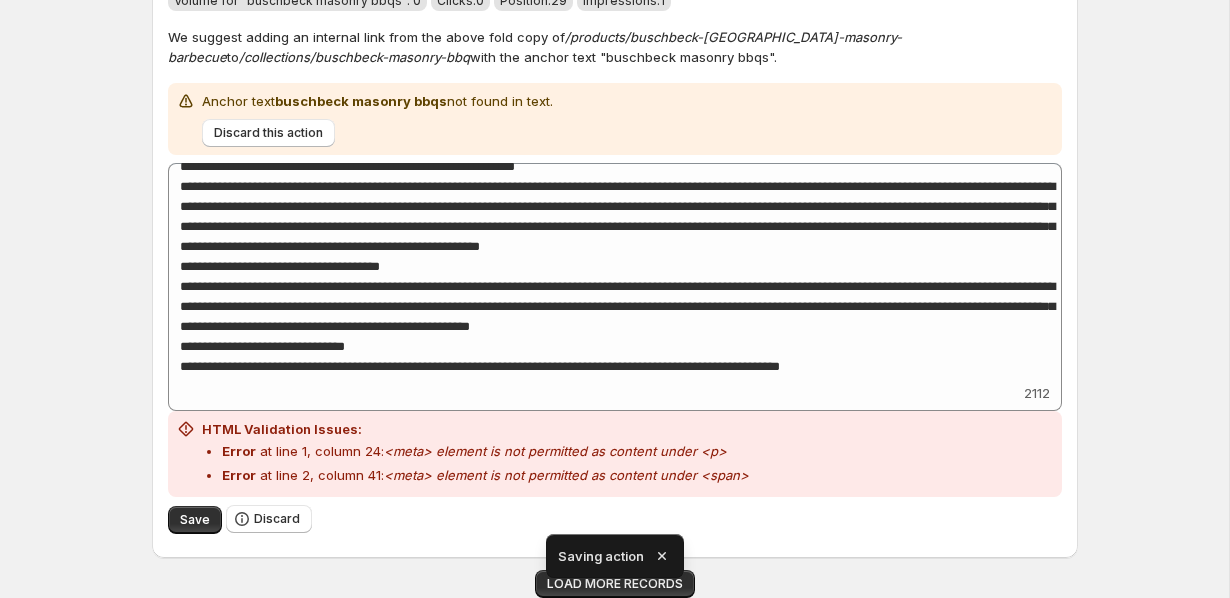 click 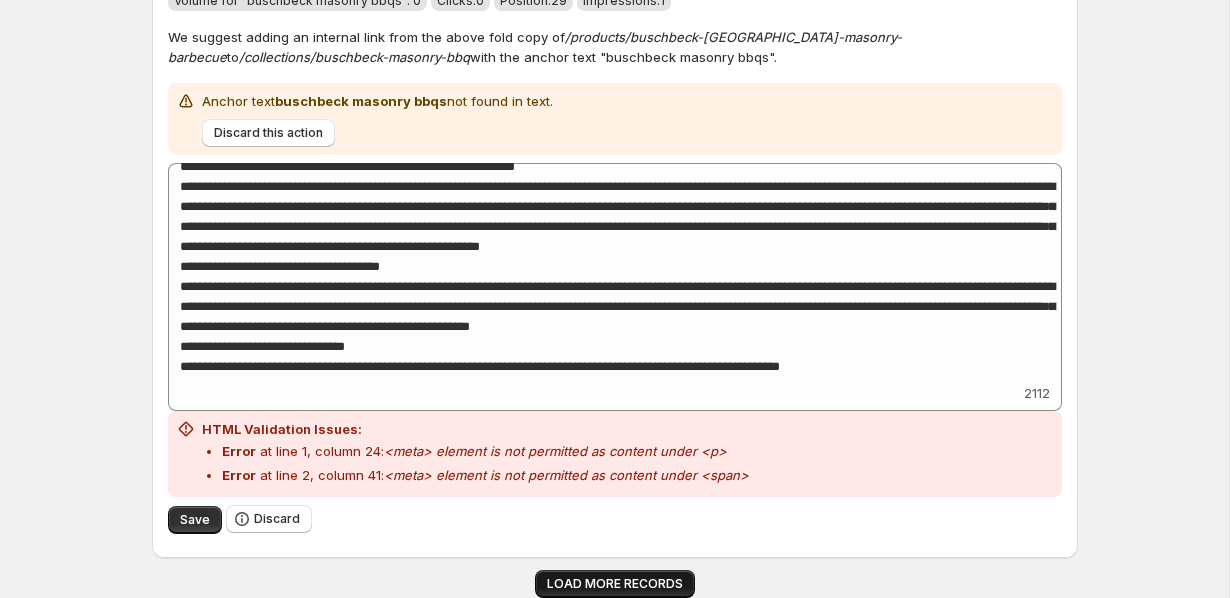 click on "LOAD MORE RECORDS" at bounding box center [615, 584] 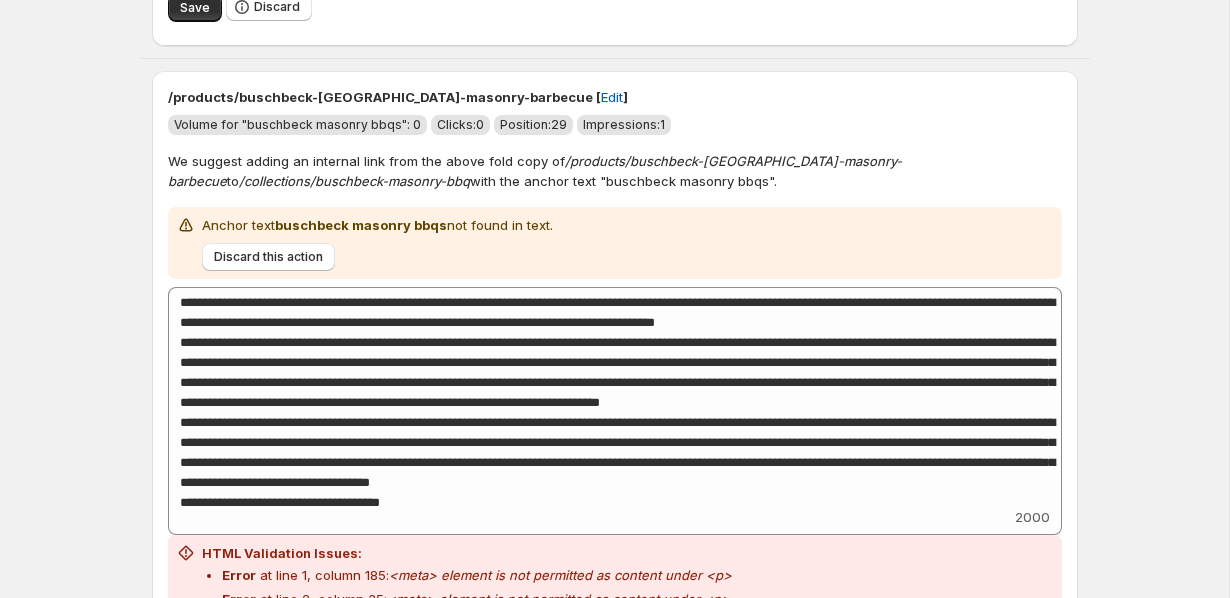 scroll, scrollTop: 8268, scrollLeft: 0, axis: vertical 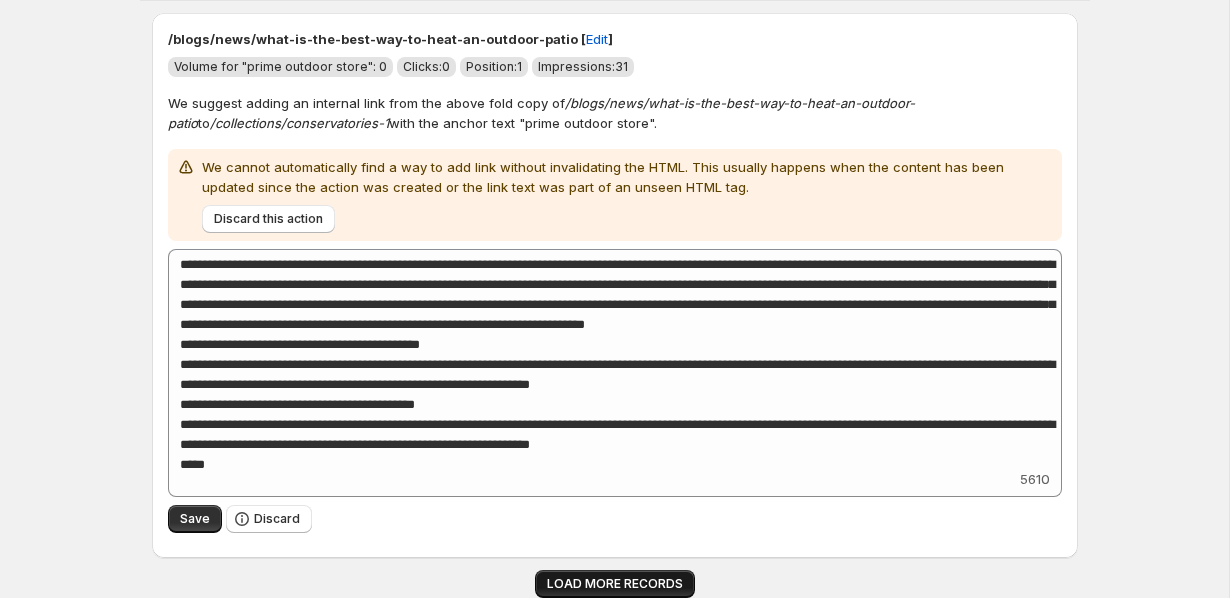 click on "LOAD MORE RECORDS" at bounding box center [615, 584] 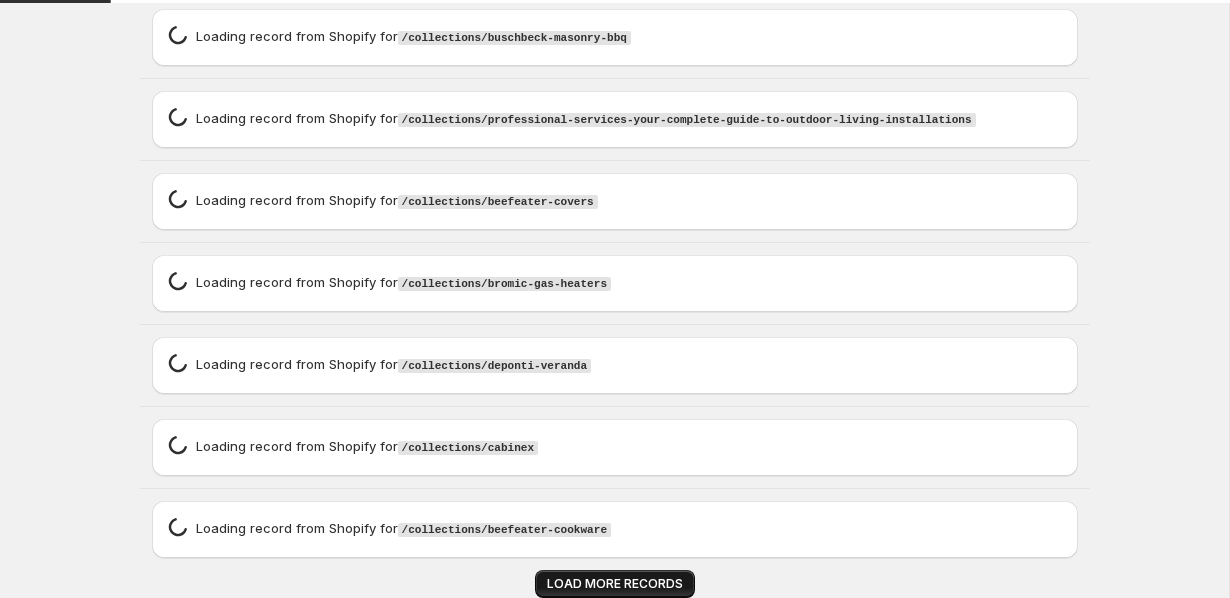 click on "LOAD MORE RECORDS" at bounding box center (615, 584) 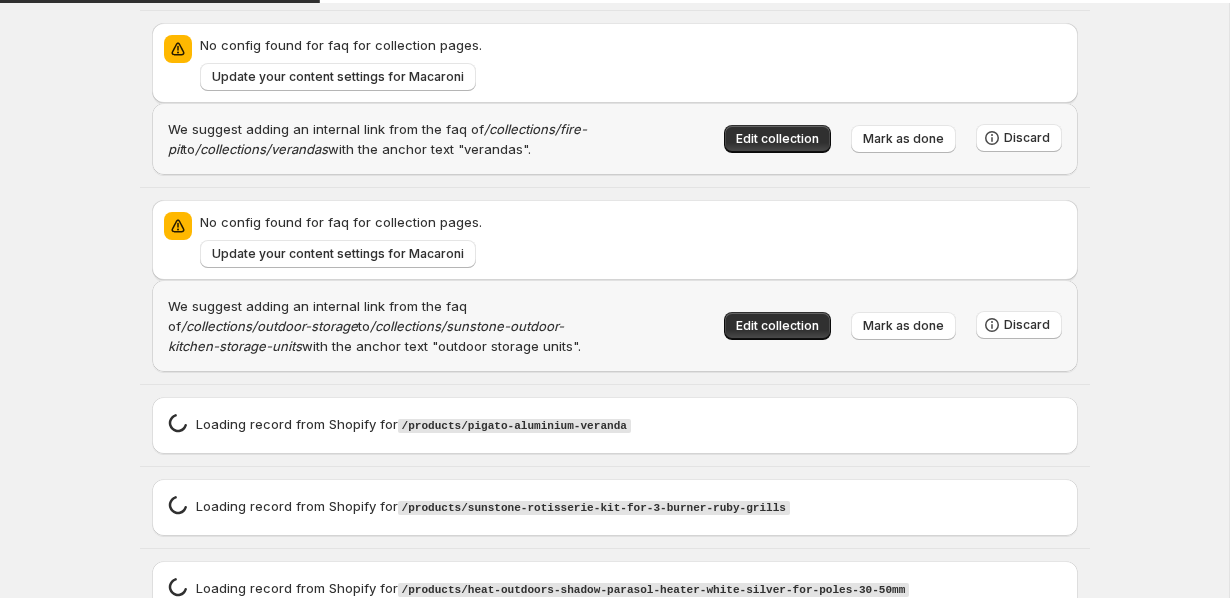 click on "Loading record spinner Loading record from Shopify for /products/heat-outdoors-shadow-parasol-heater-white-silver-for-poles-30-50mm" at bounding box center (615, 589) 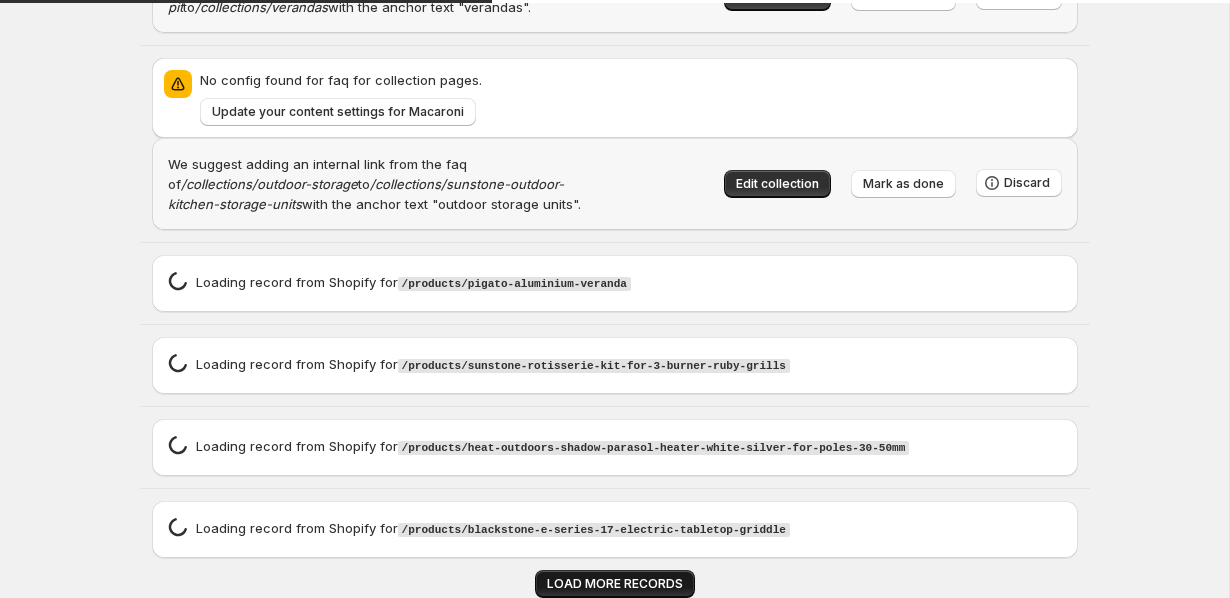 click on "LOAD MORE RECORDS" at bounding box center [615, 584] 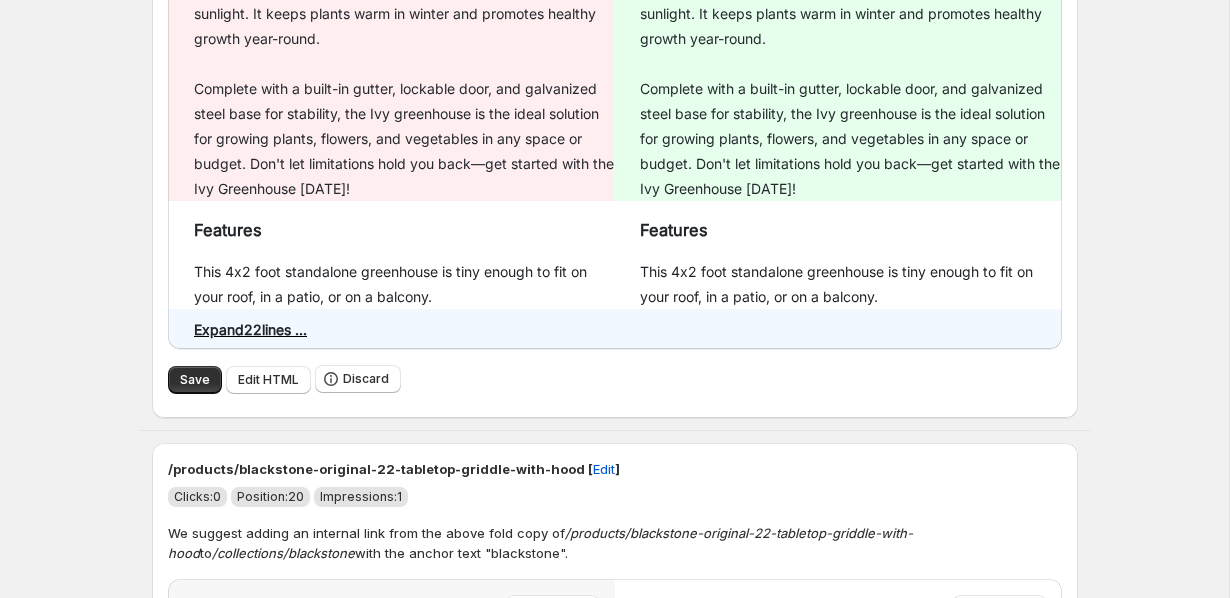 scroll, scrollTop: 47901, scrollLeft: 0, axis: vertical 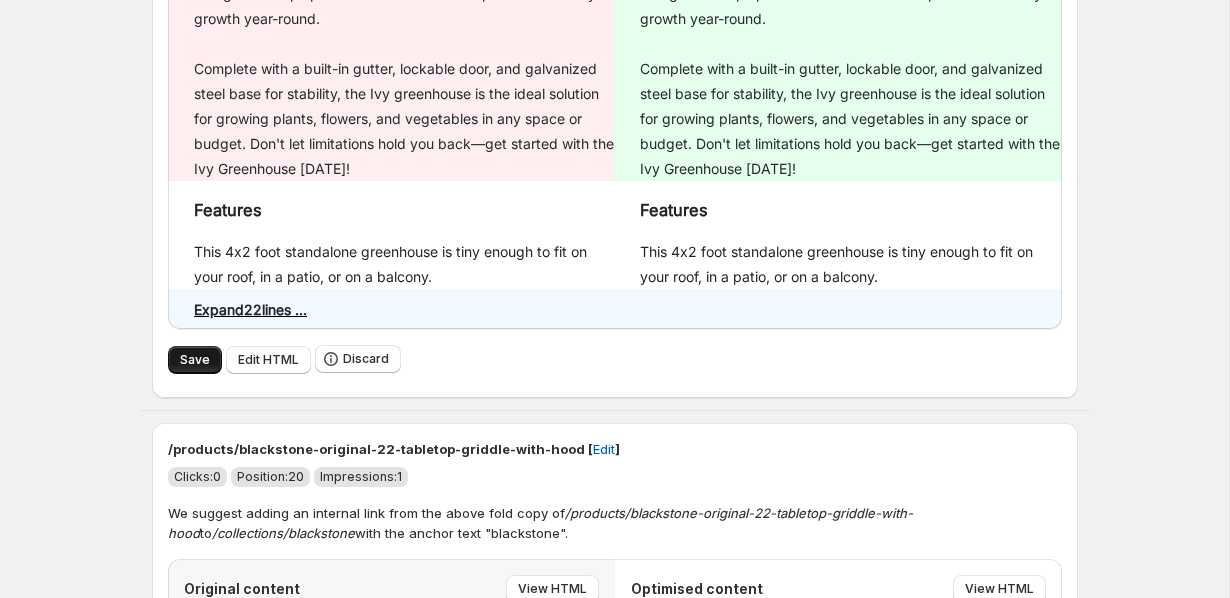 click on "Save" at bounding box center [195, 360] 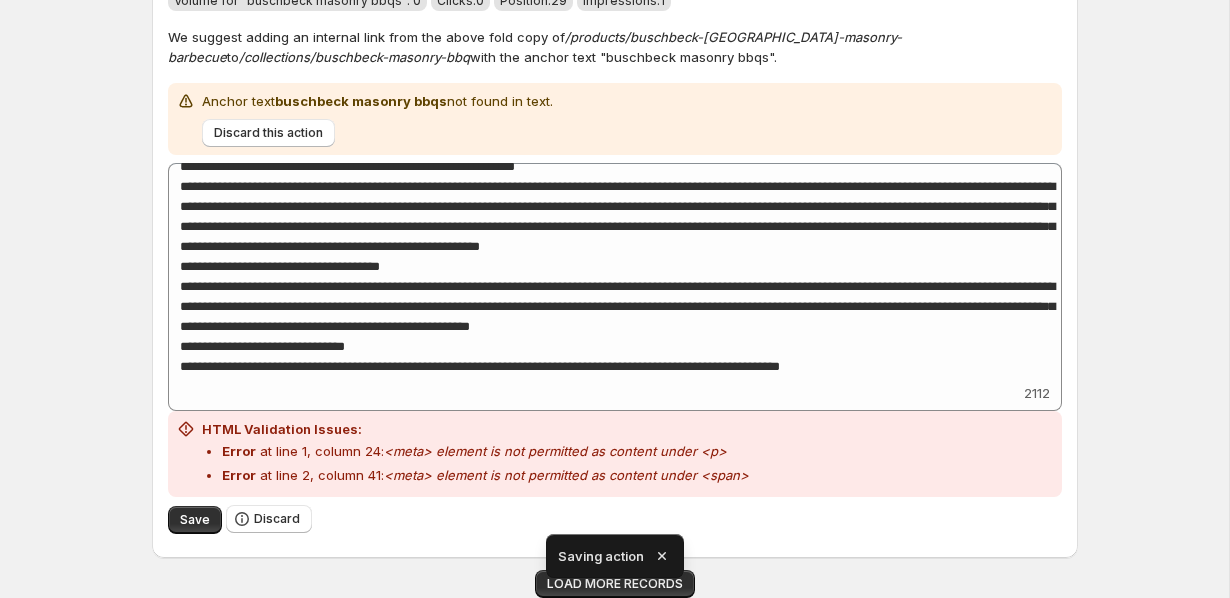 scroll, scrollTop: 4713, scrollLeft: 0, axis: vertical 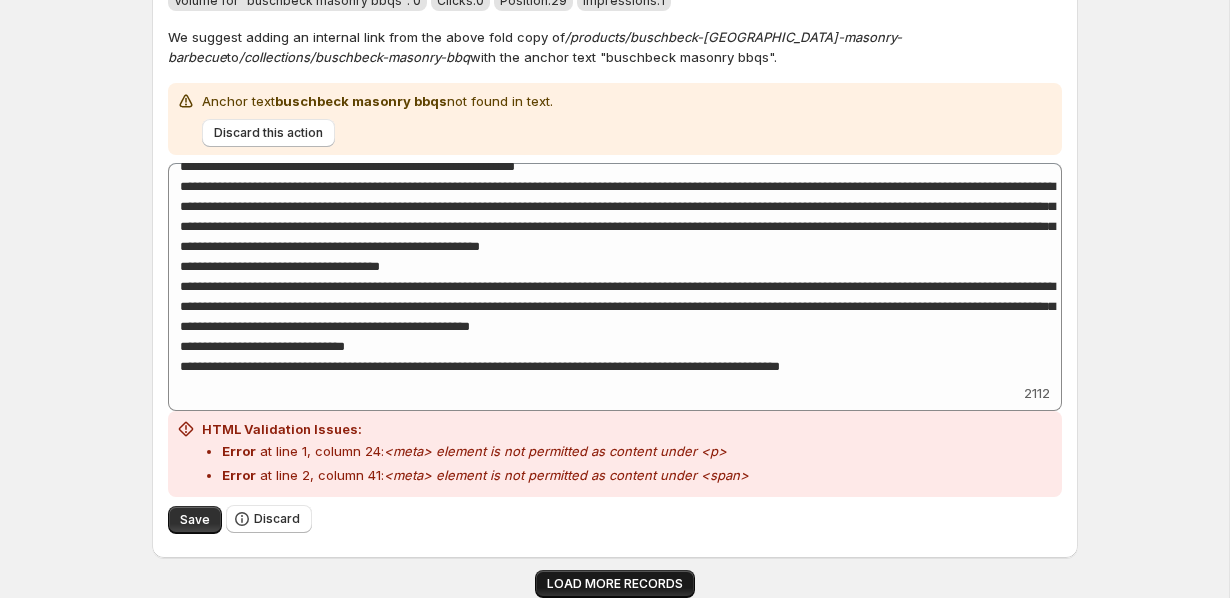 click on "LOAD MORE RECORDS" at bounding box center [615, 584] 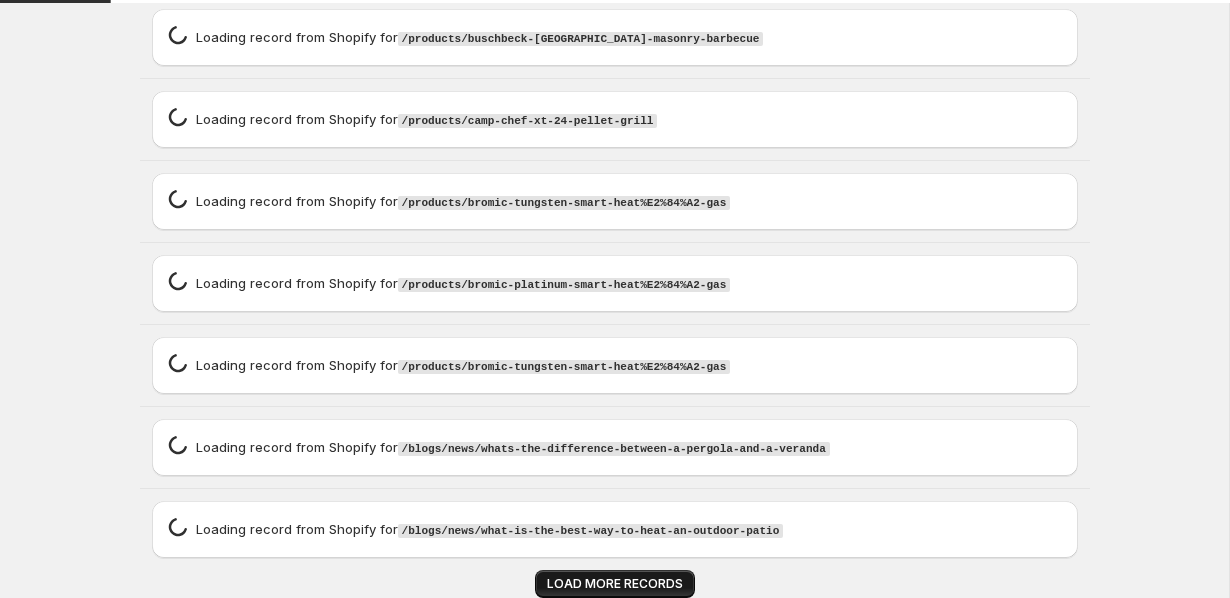click on "LOAD MORE RECORDS" at bounding box center [615, 584] 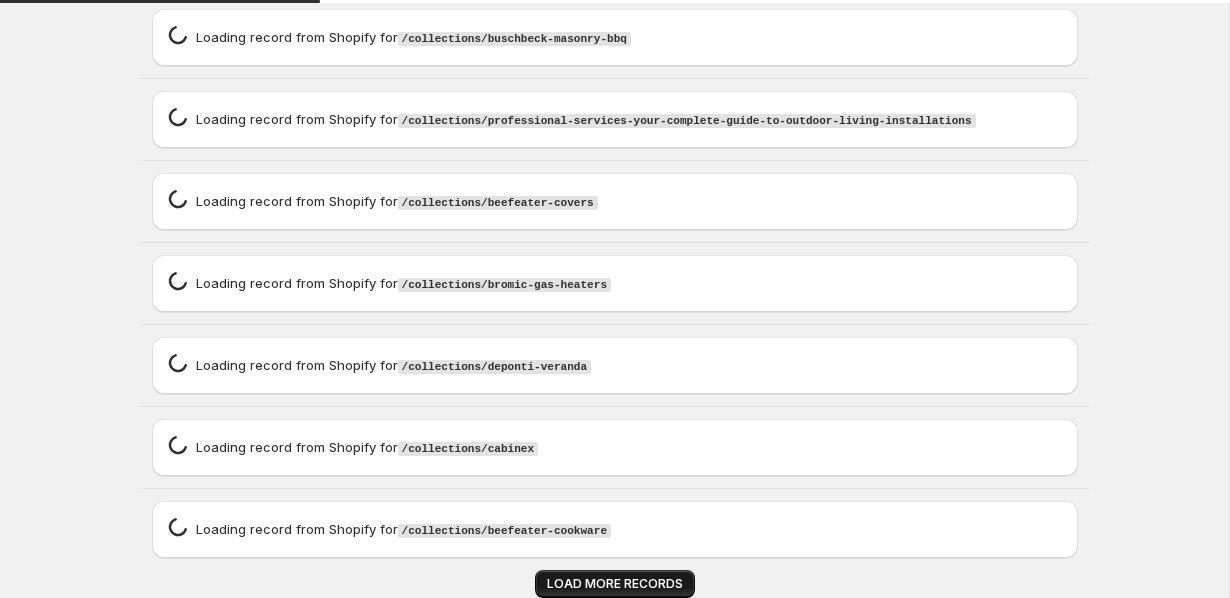 click on "LOAD MORE RECORDS" at bounding box center (615, 584) 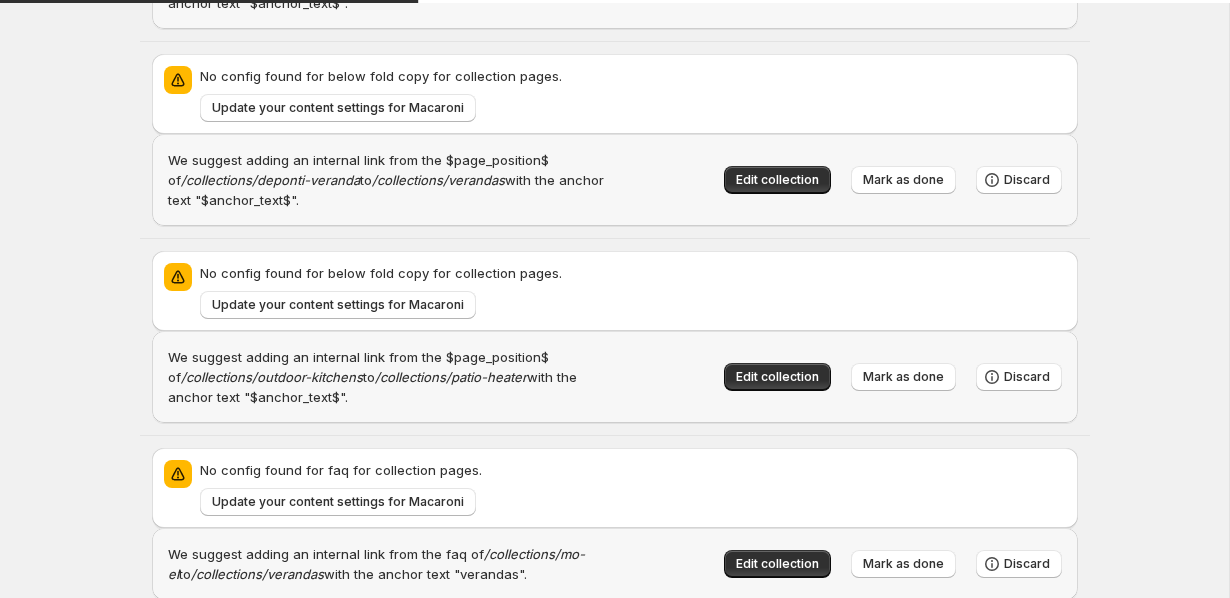 click on "Edit collection Mark as done Discard" at bounding box center [842, 564] 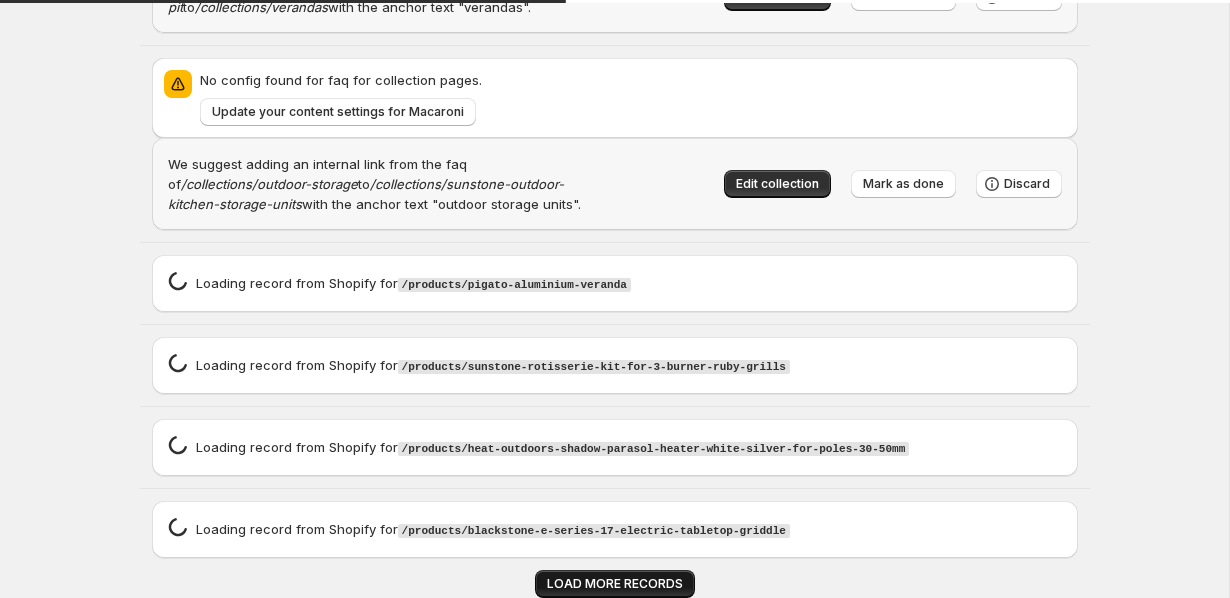 click on "LOAD MORE RECORDS" at bounding box center [615, 584] 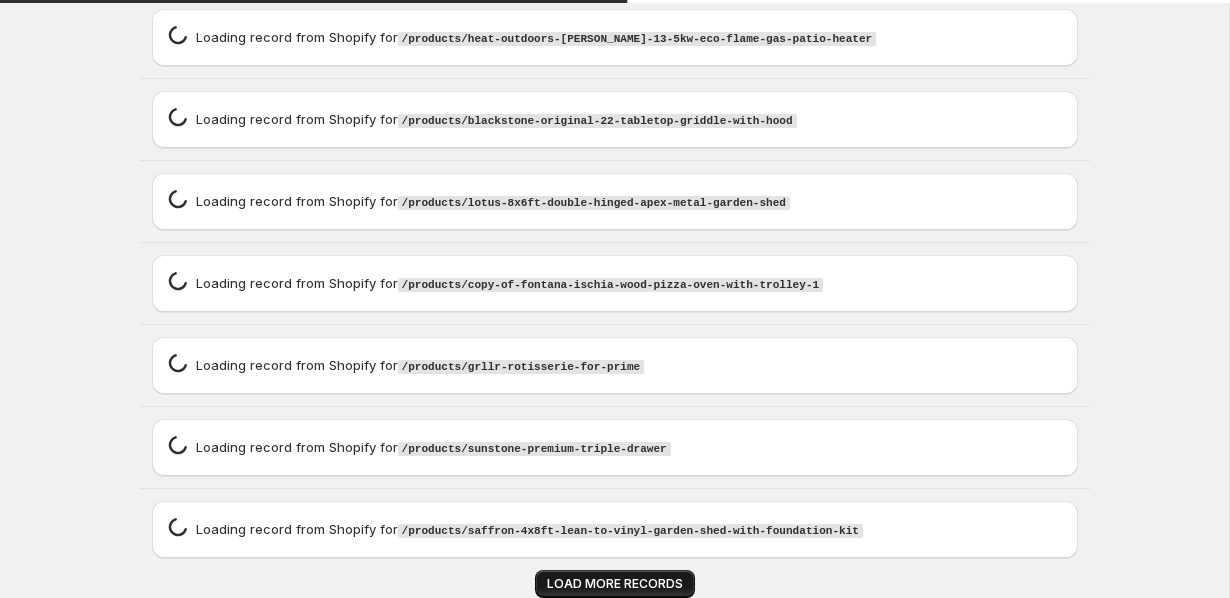 click on "LOAD MORE RECORDS" at bounding box center (615, 584) 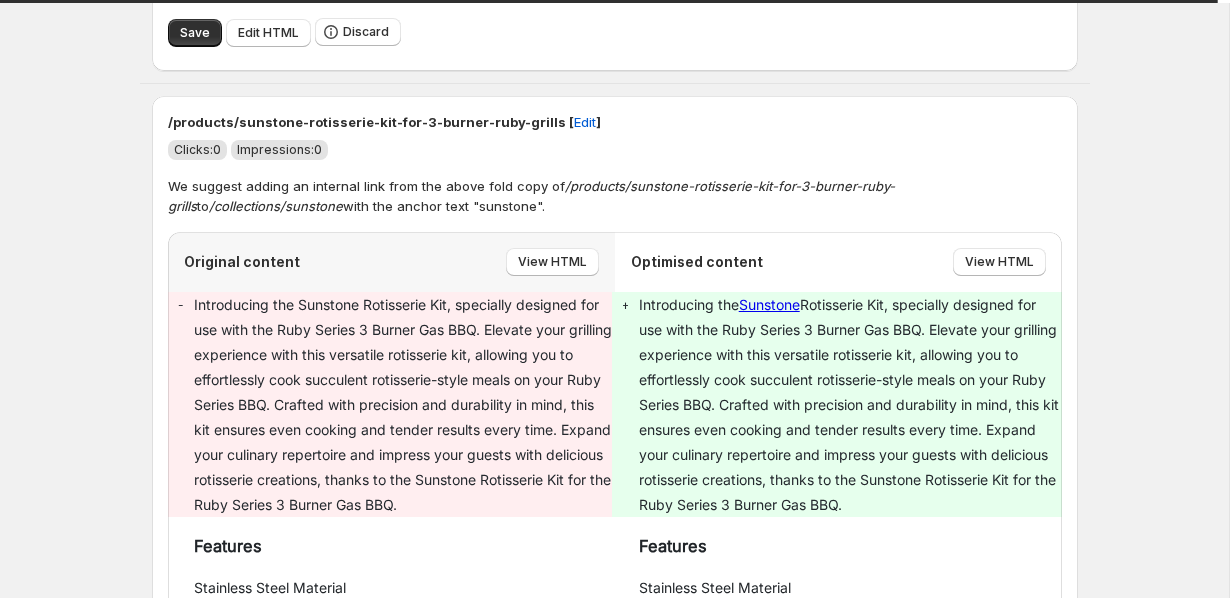 scroll, scrollTop: 33844, scrollLeft: 0, axis: vertical 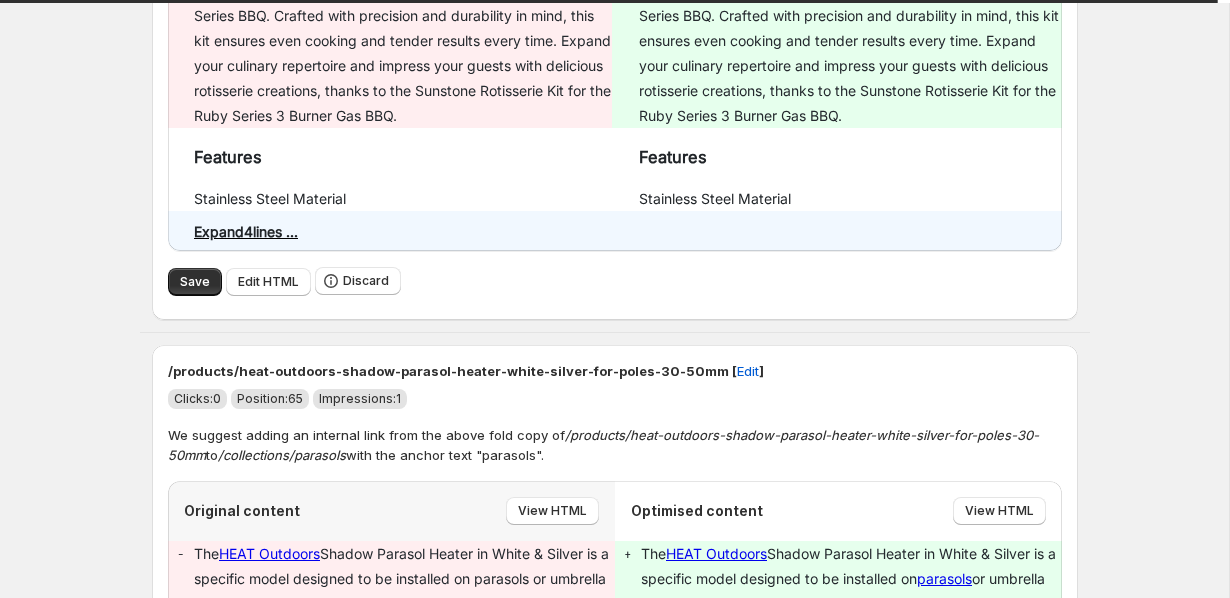 click on "Save" at bounding box center (195, 282) 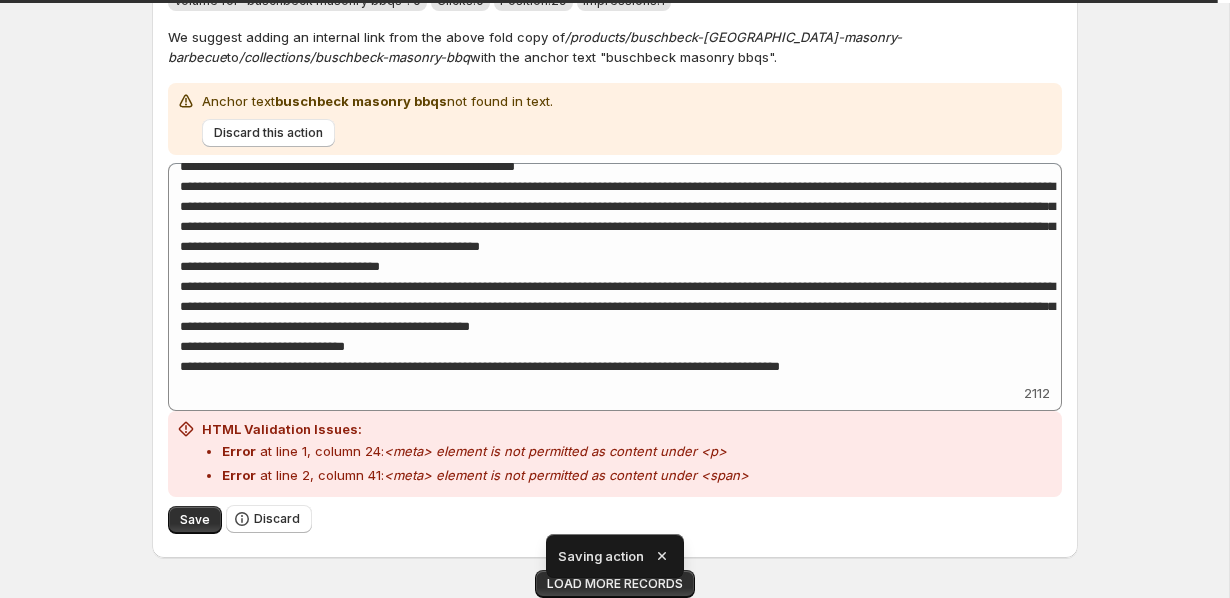 scroll, scrollTop: 4713, scrollLeft: 0, axis: vertical 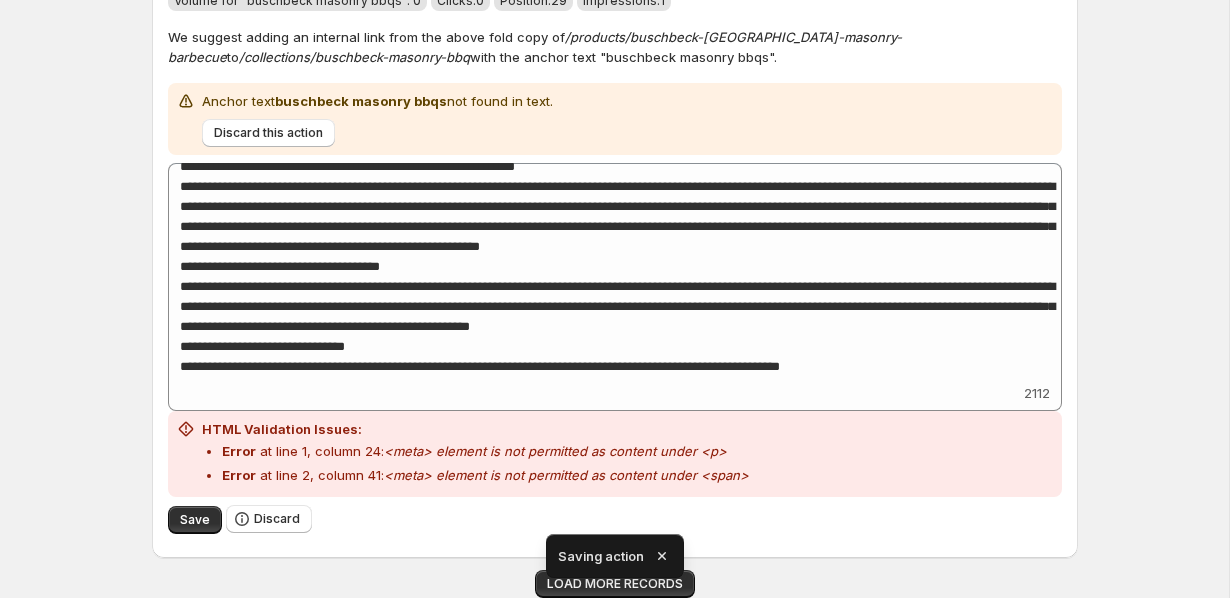 click 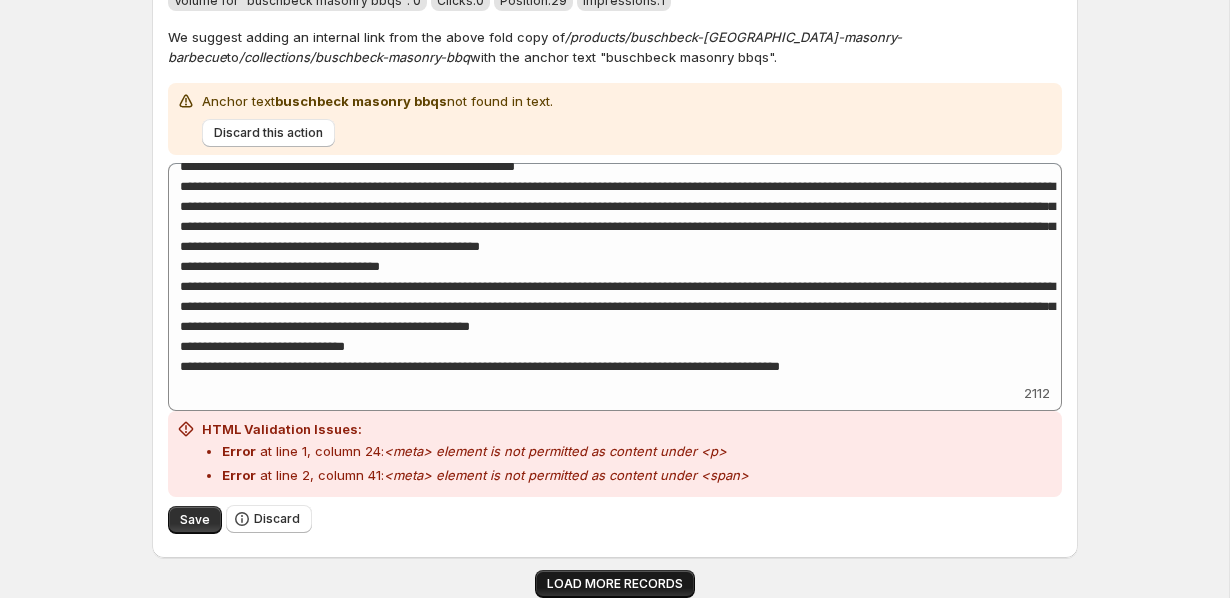click on "LOAD MORE RECORDS" at bounding box center [615, 584] 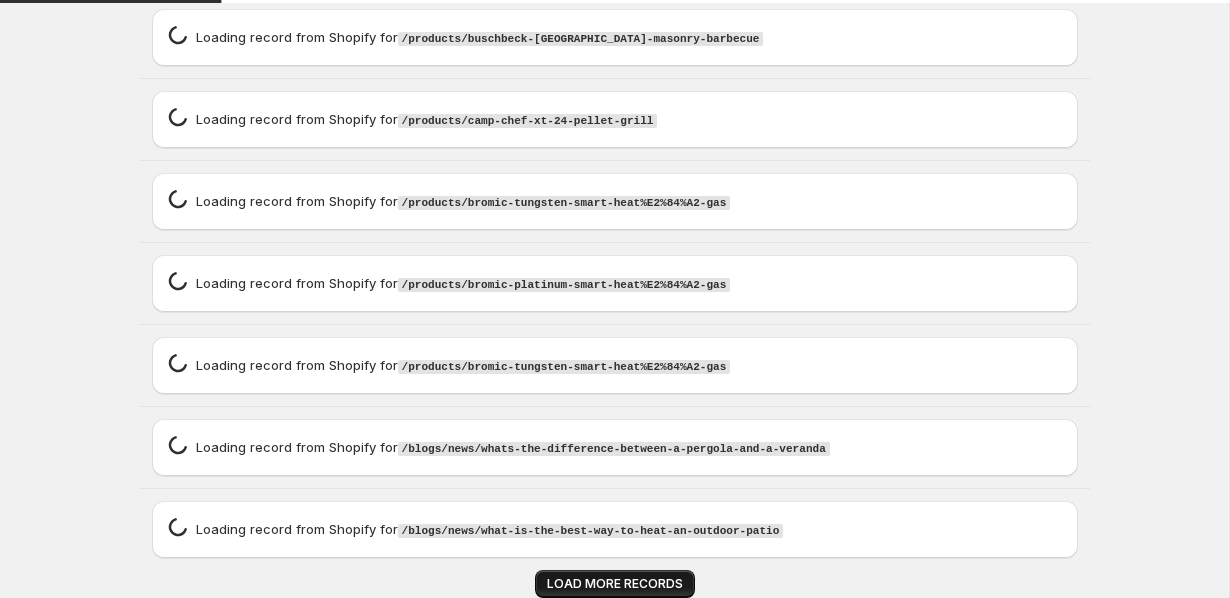 click on "LOAD MORE RECORDS" at bounding box center (615, 584) 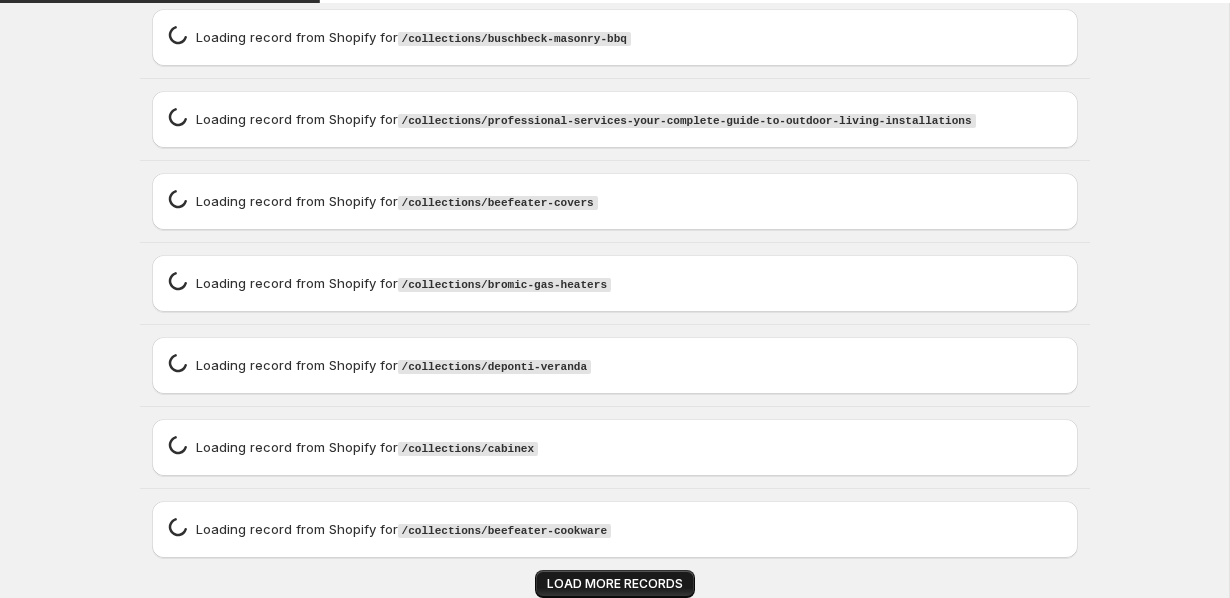 click on "LOAD MORE RECORDS" at bounding box center (615, 584) 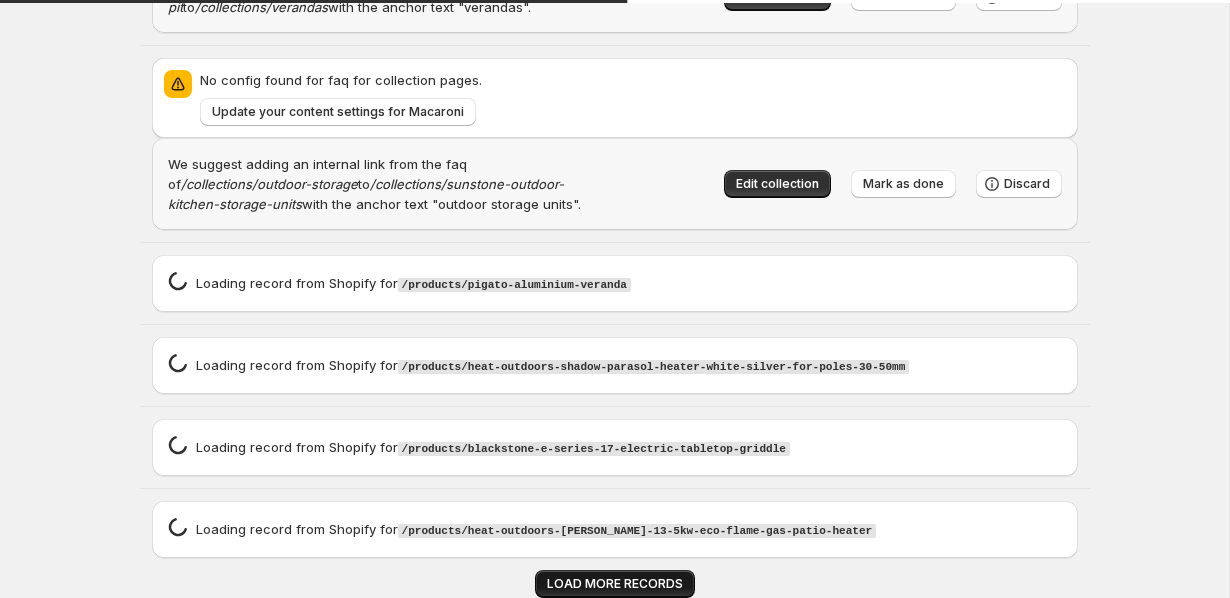 click on "LOAD MORE RECORDS" at bounding box center [615, 584] 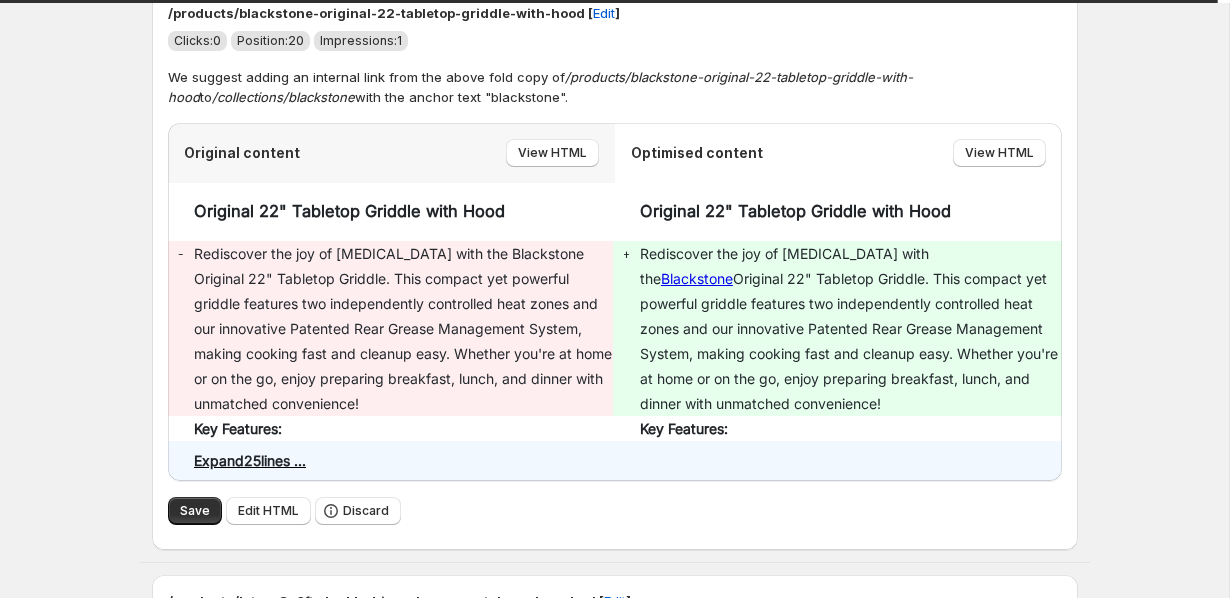 scroll, scrollTop: 34801, scrollLeft: 0, axis: vertical 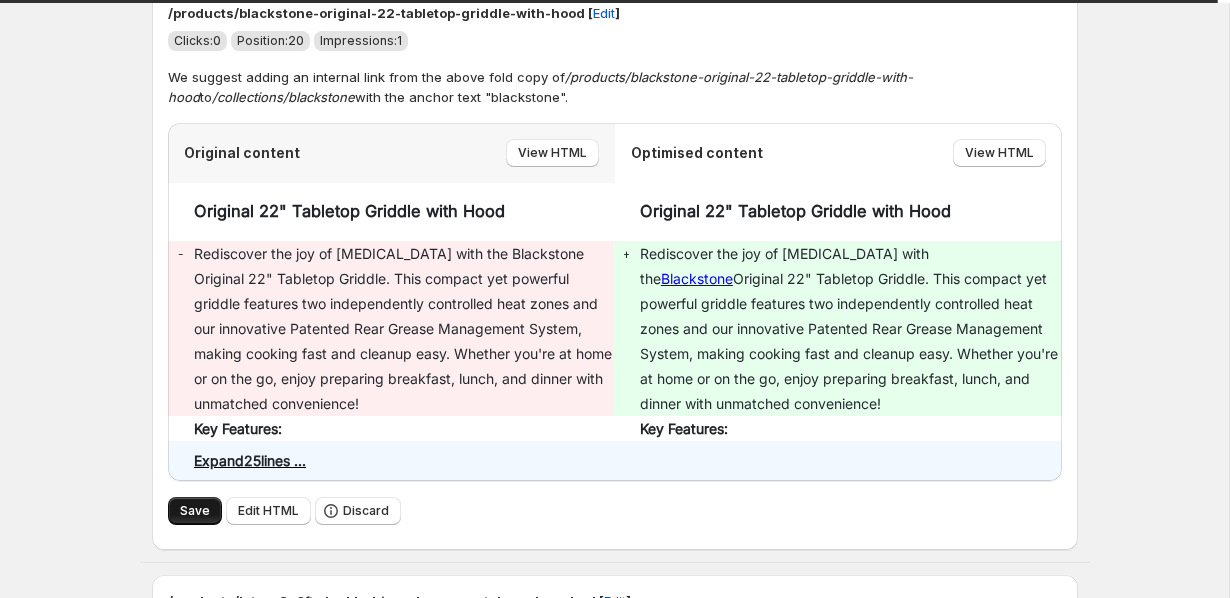 click on "Save" at bounding box center [195, 511] 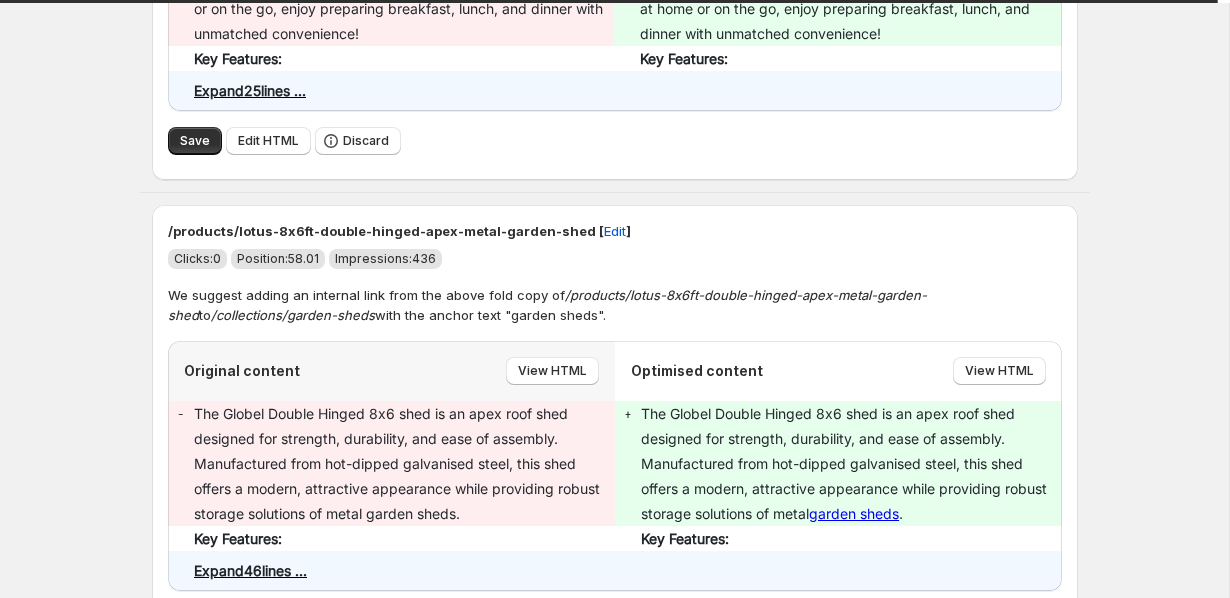 scroll, scrollTop: 37046, scrollLeft: 0, axis: vertical 